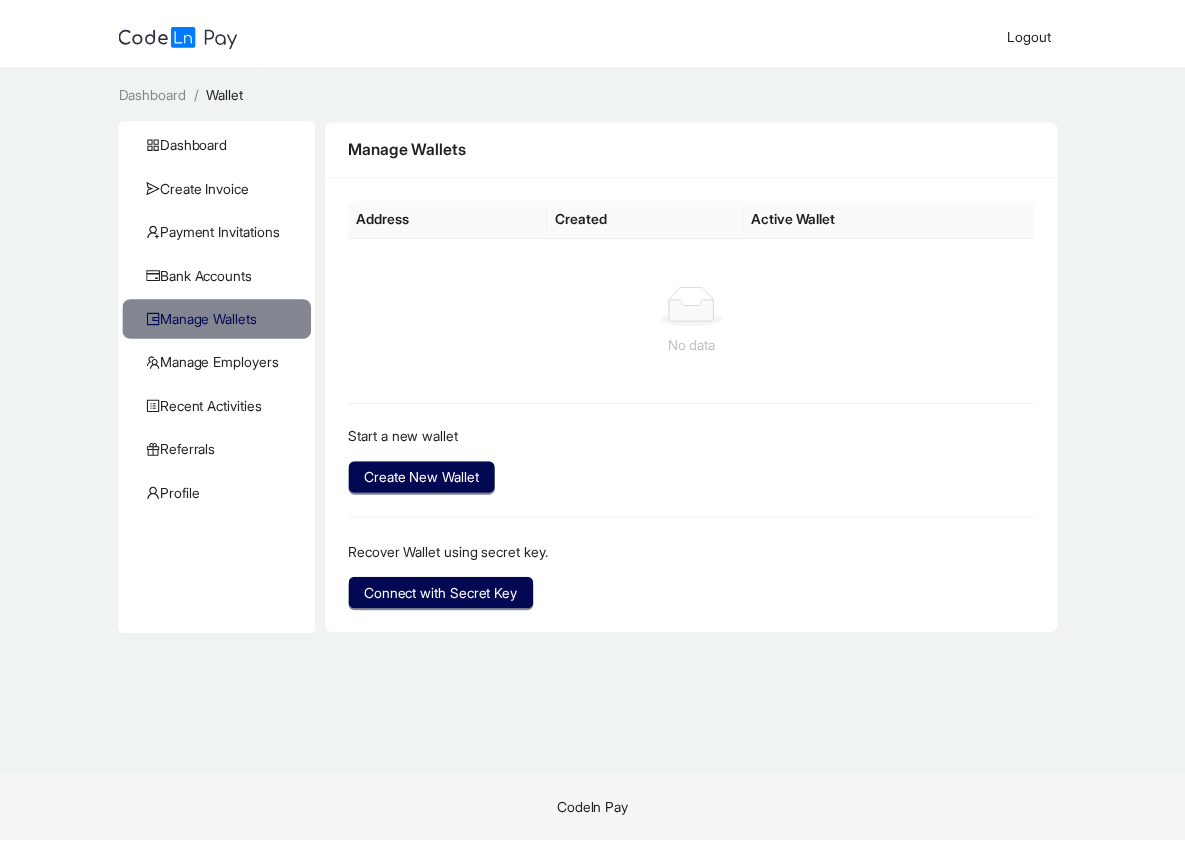 scroll, scrollTop: 0, scrollLeft: 0, axis: both 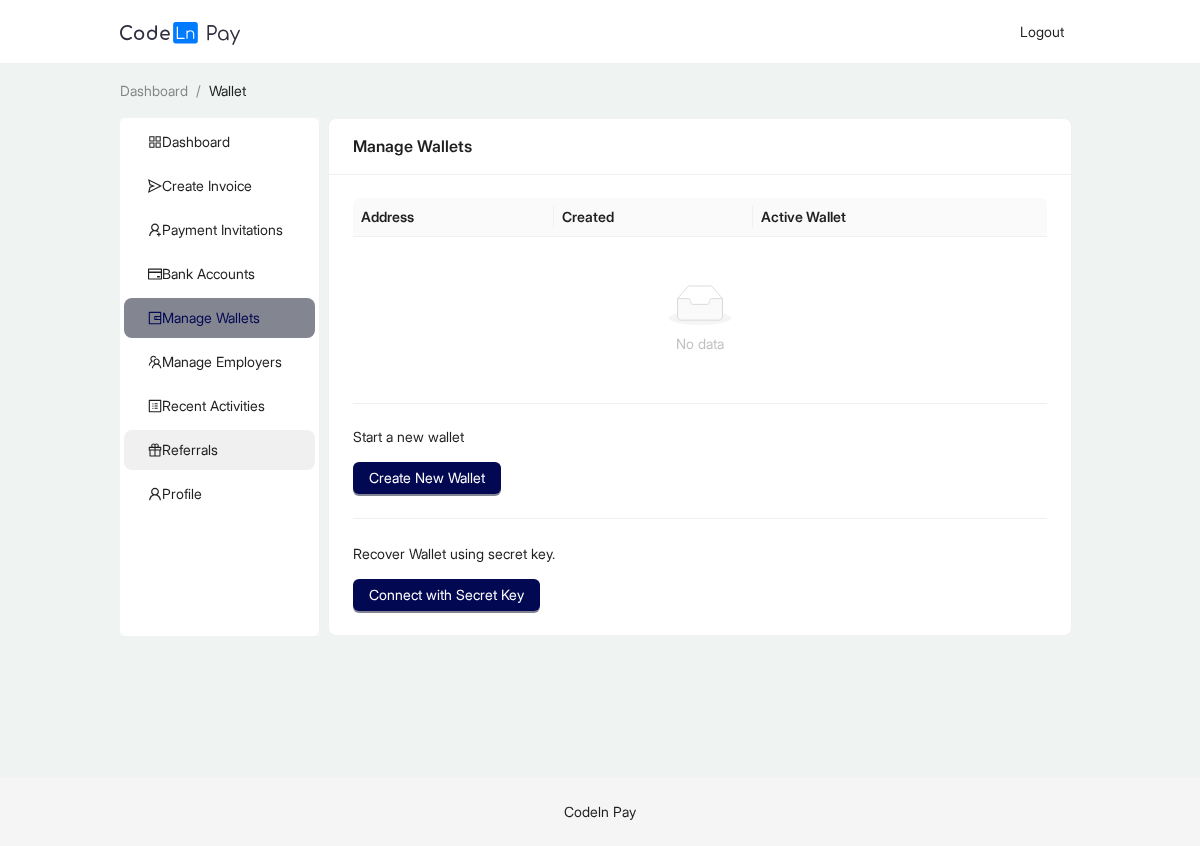 click on "Referrals" 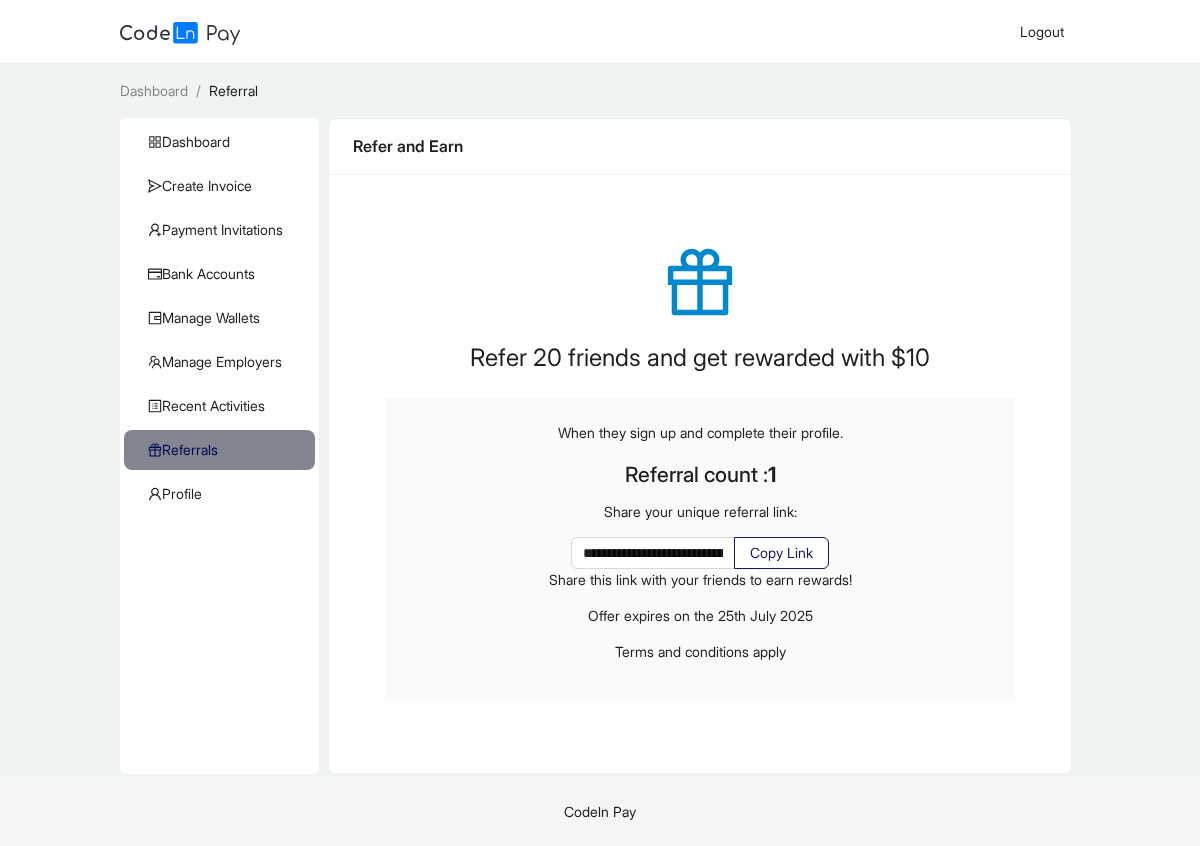 click on "Copy Link" 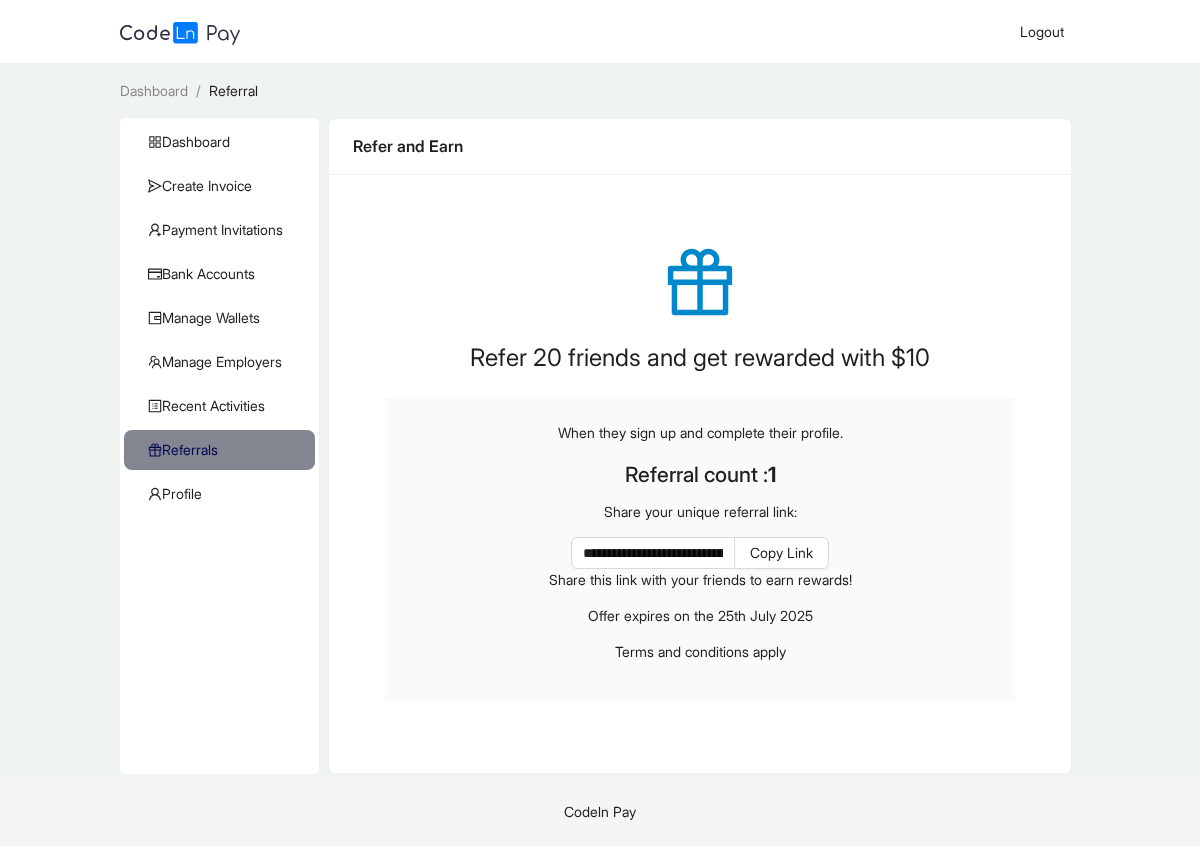 click on "Codeln Pay" at bounding box center (600, 811) 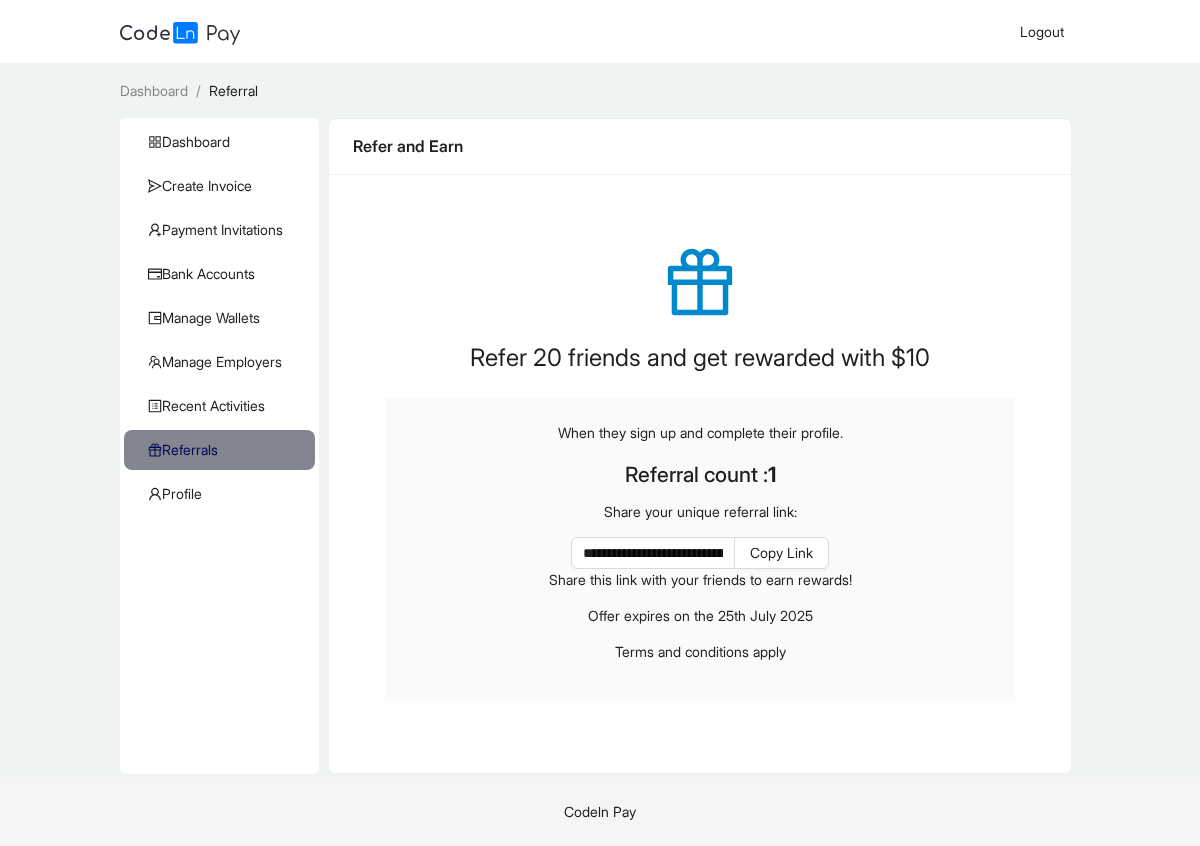 click on "Codeln Pay" at bounding box center (600, 811) 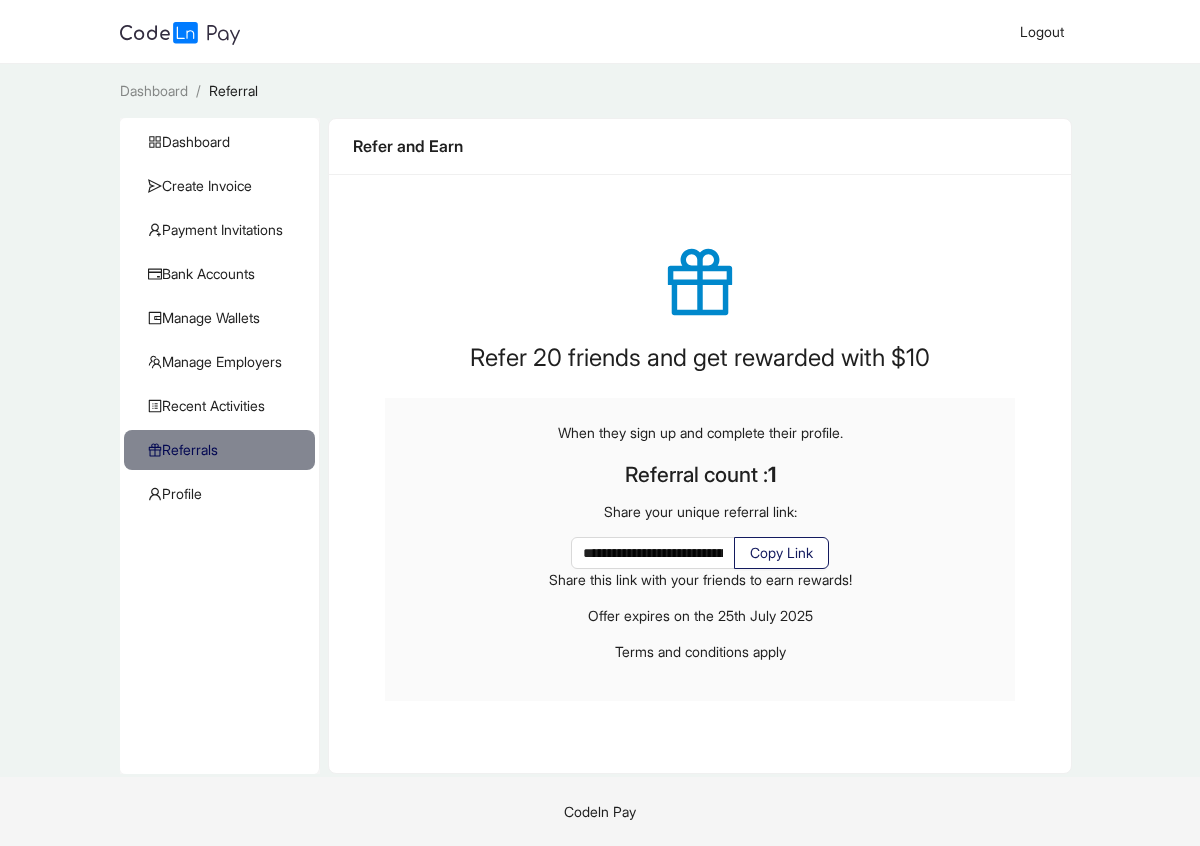 click on "Copy Link" 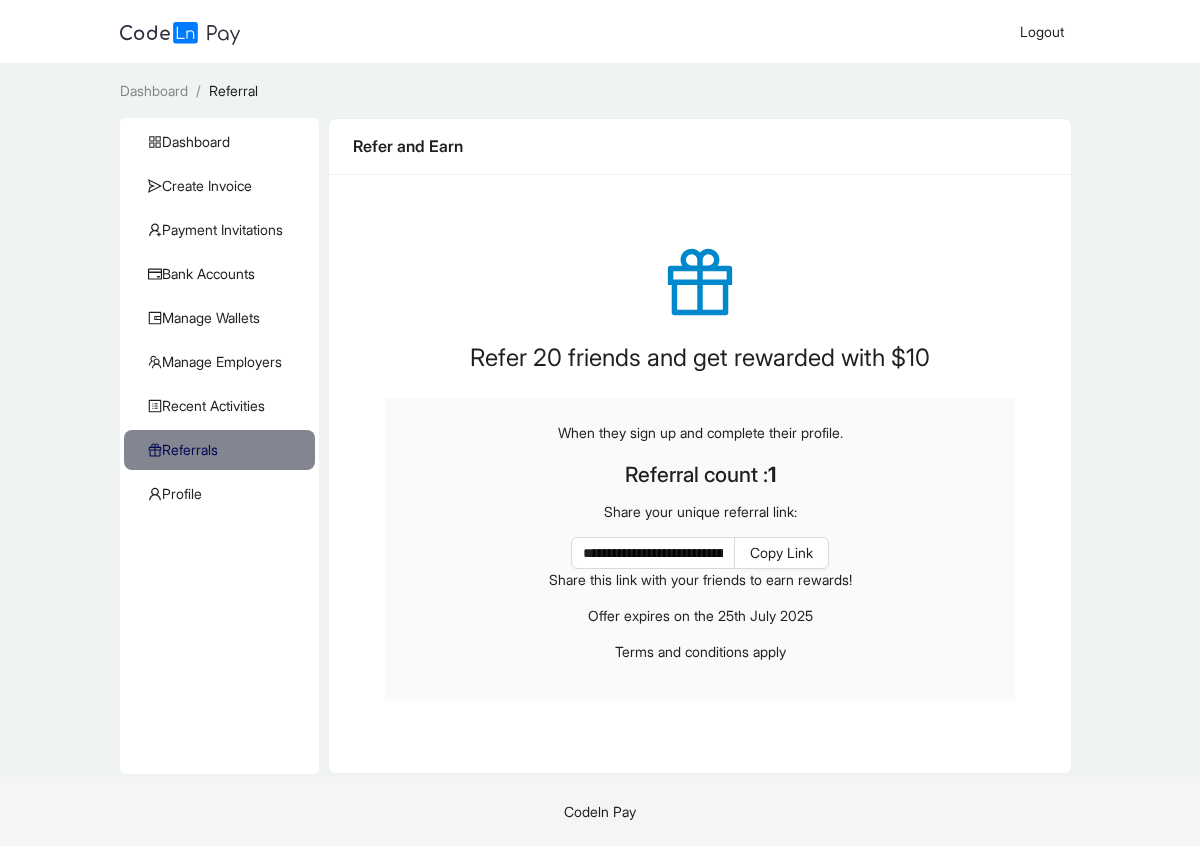 click on "Dashboard   Create Invoice   Payment Invitations   Bank Accounts   Manage Wallets   Manage Employers   Recent Activities   KYC   Referrals   Profile" 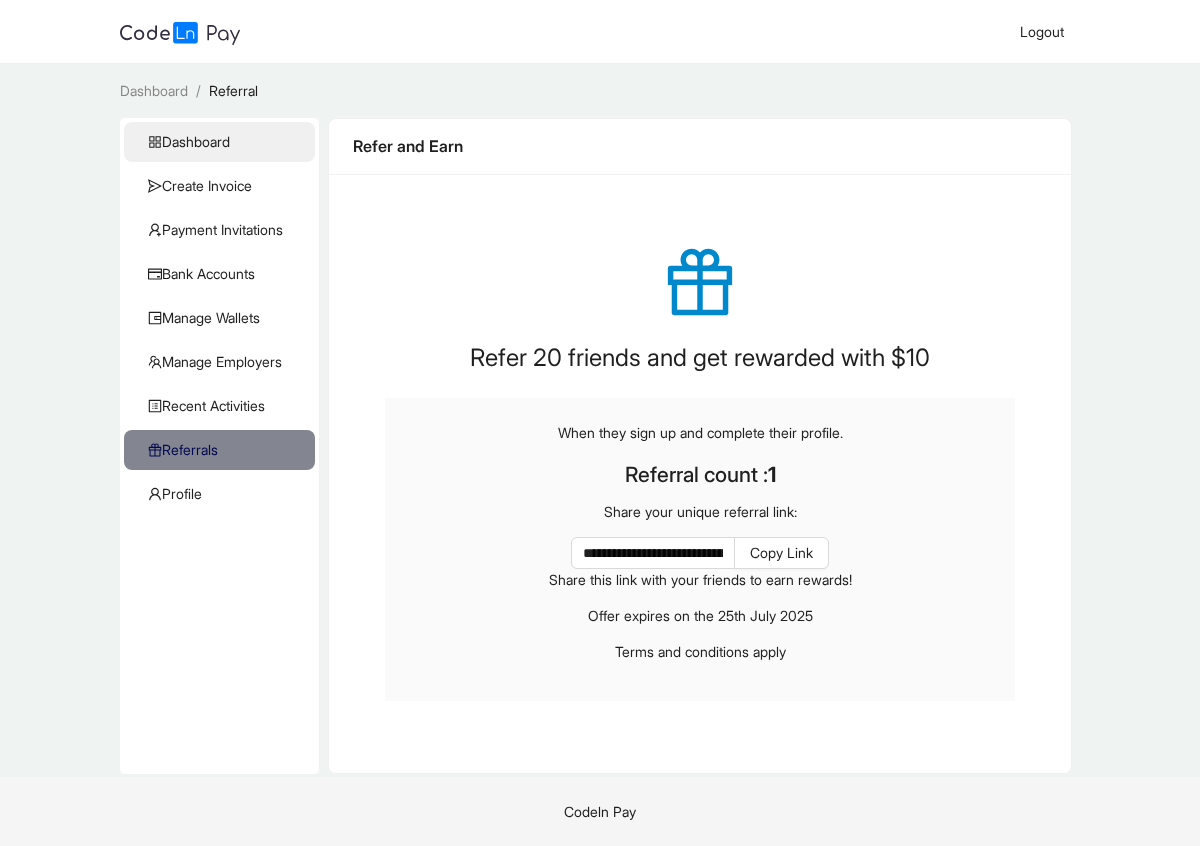 click on "Dashboard" 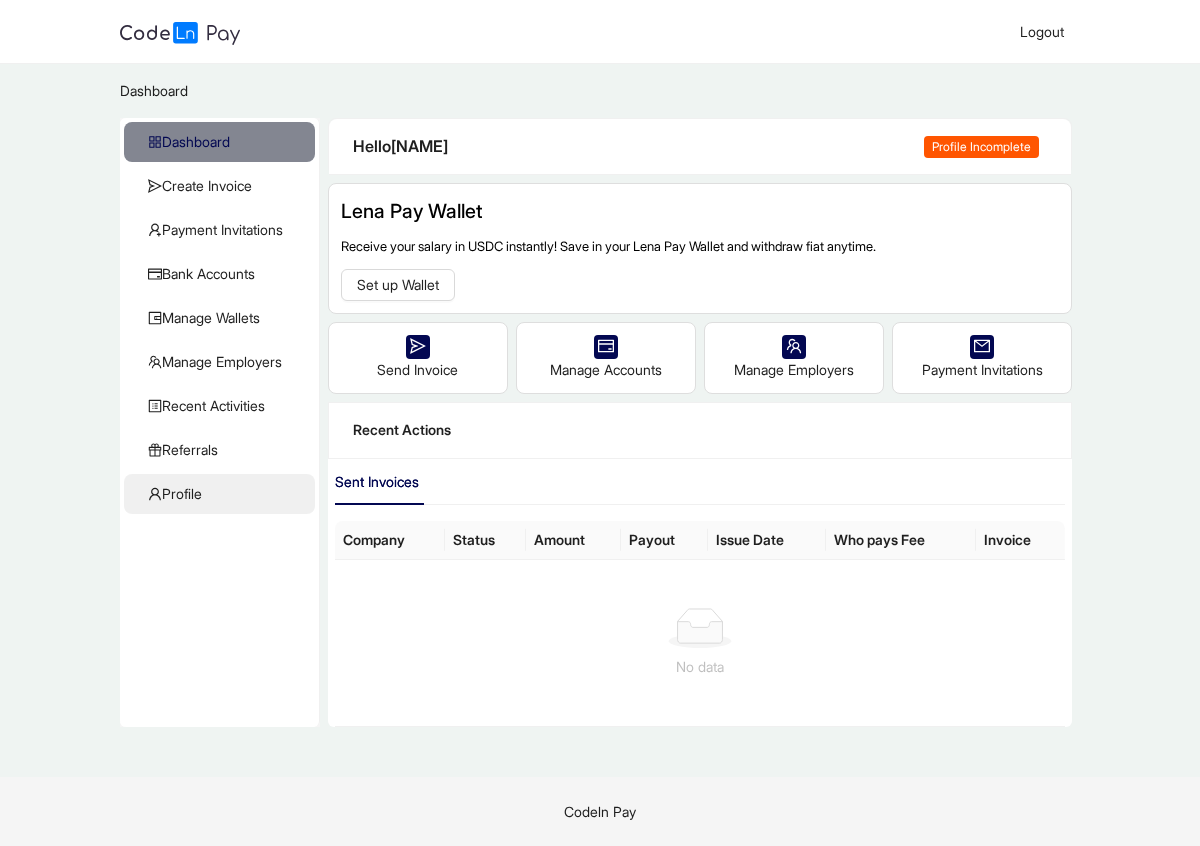click on "Profile" 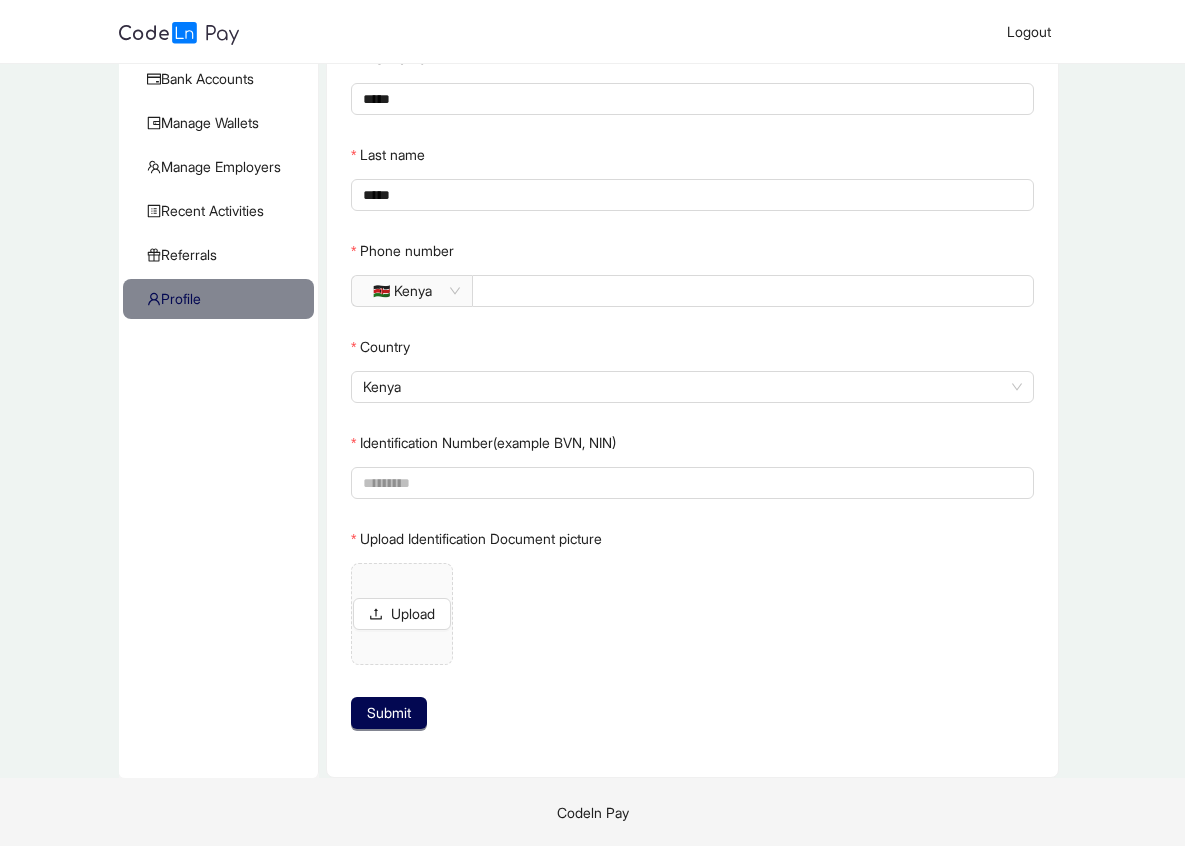 scroll, scrollTop: 196, scrollLeft: 0, axis: vertical 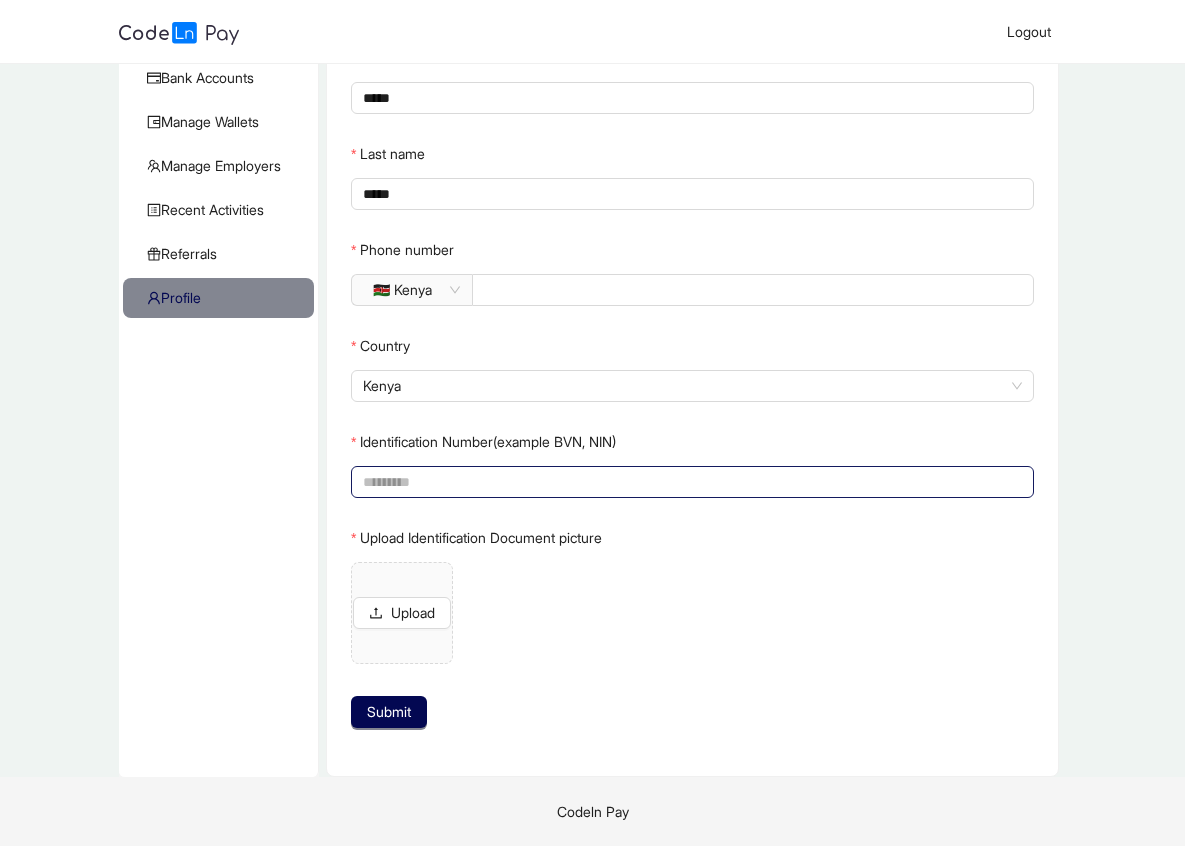 click on "Identification Number(example BVN, NIN)" at bounding box center [690, 482] 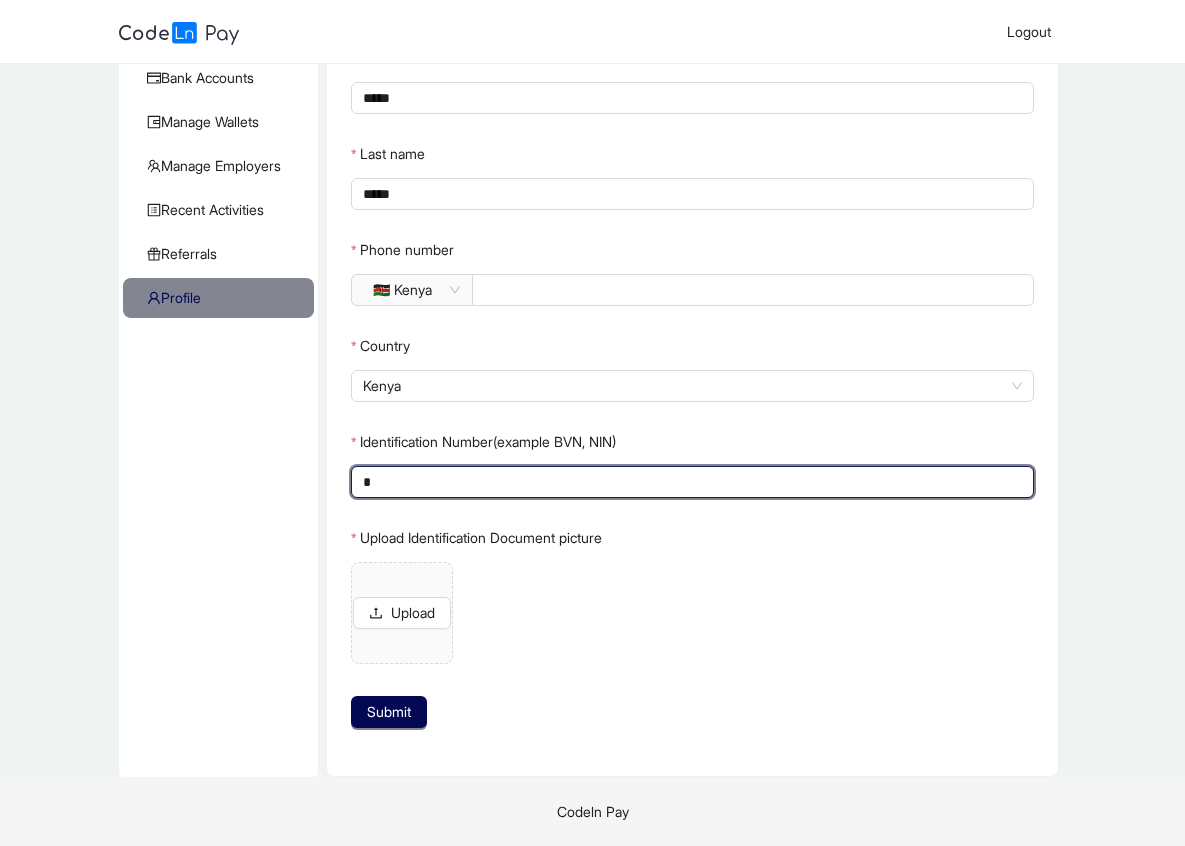 scroll, scrollTop: 156, scrollLeft: 0, axis: vertical 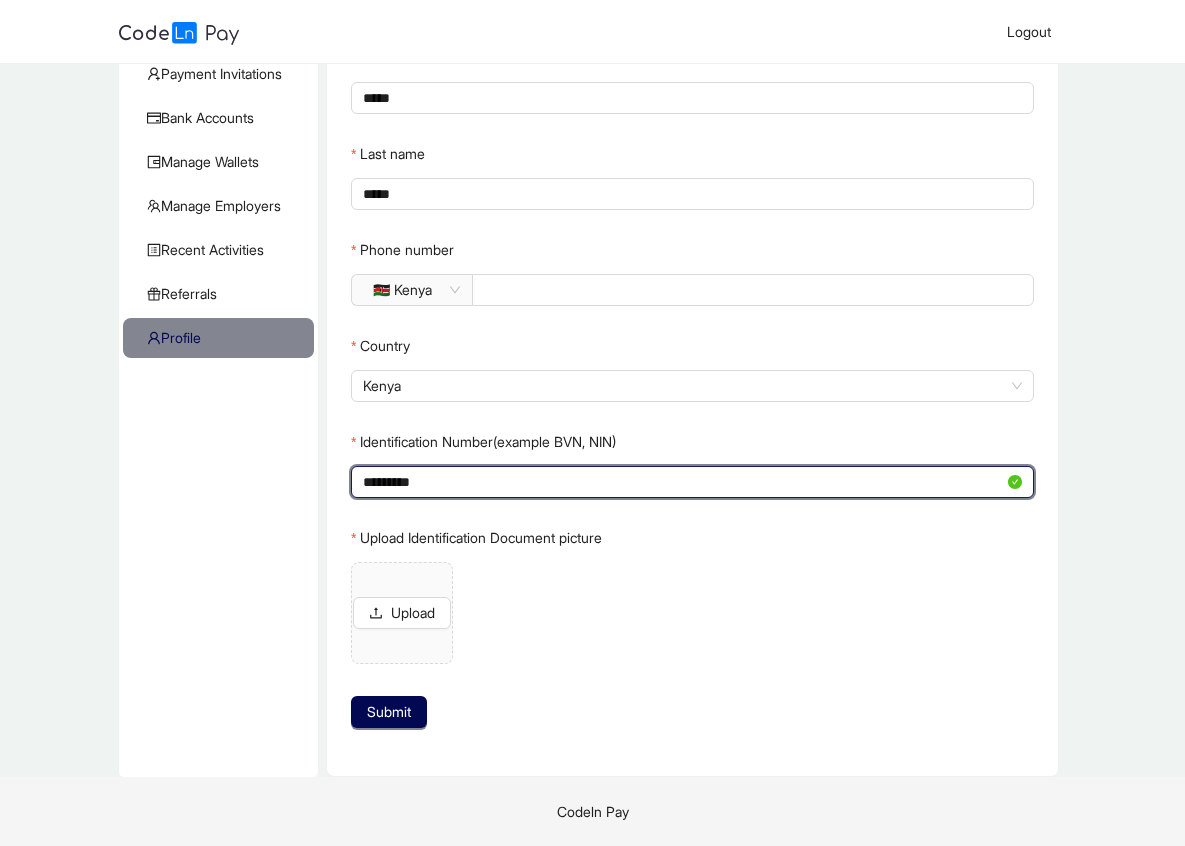 type on "*********" 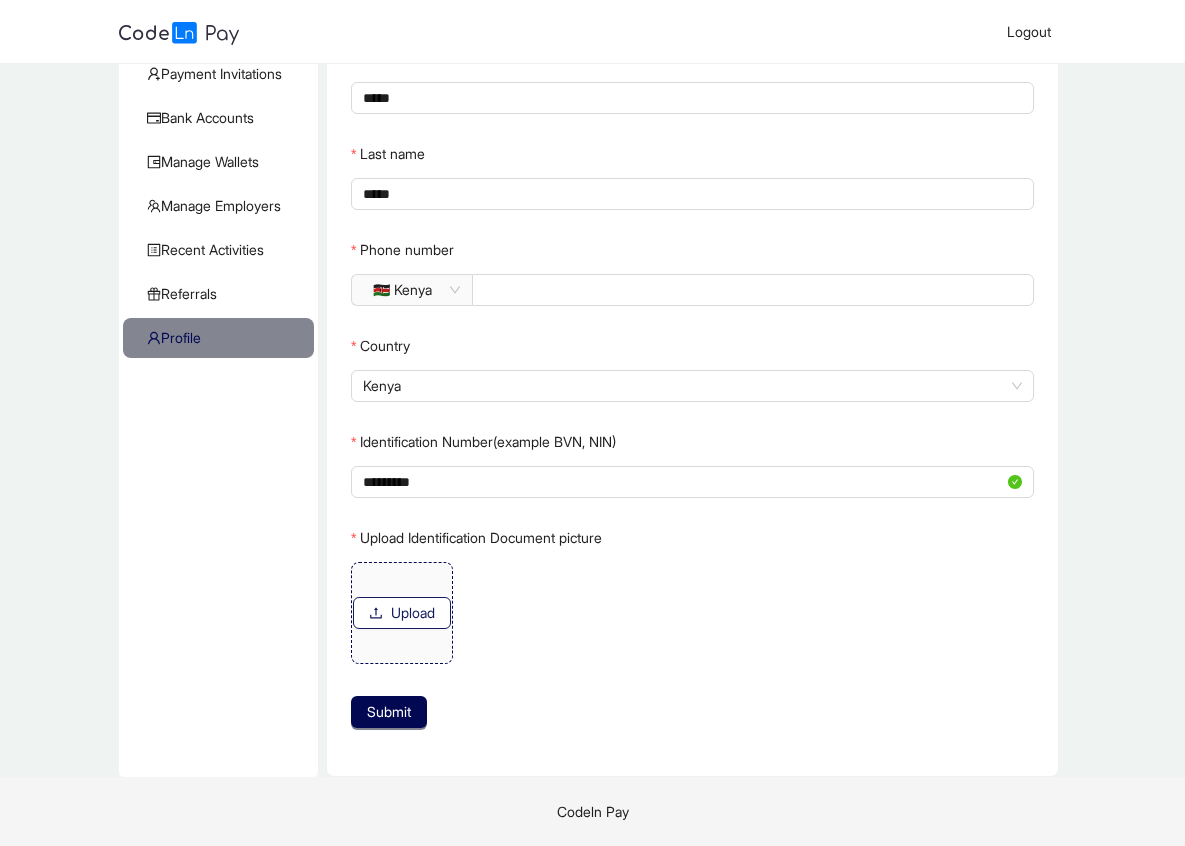 click on "Upload" 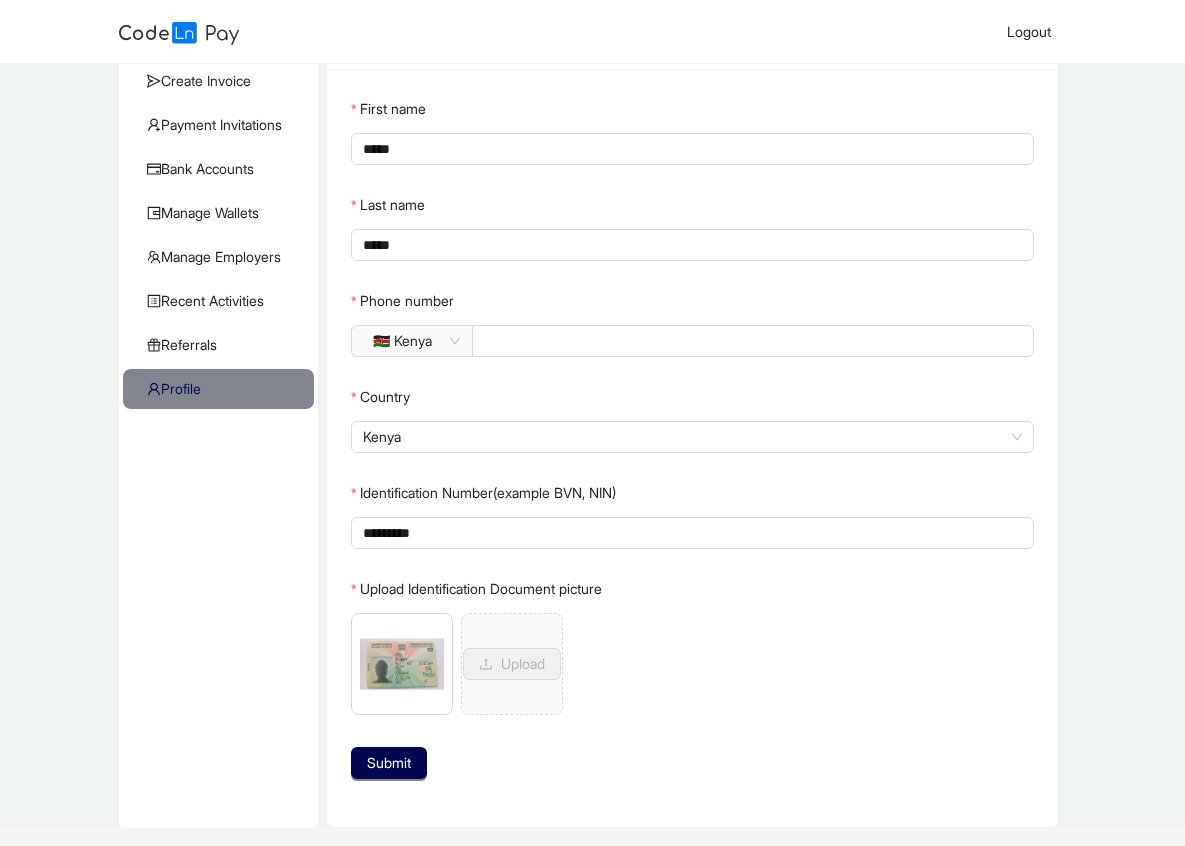 scroll, scrollTop: 111, scrollLeft: 0, axis: vertical 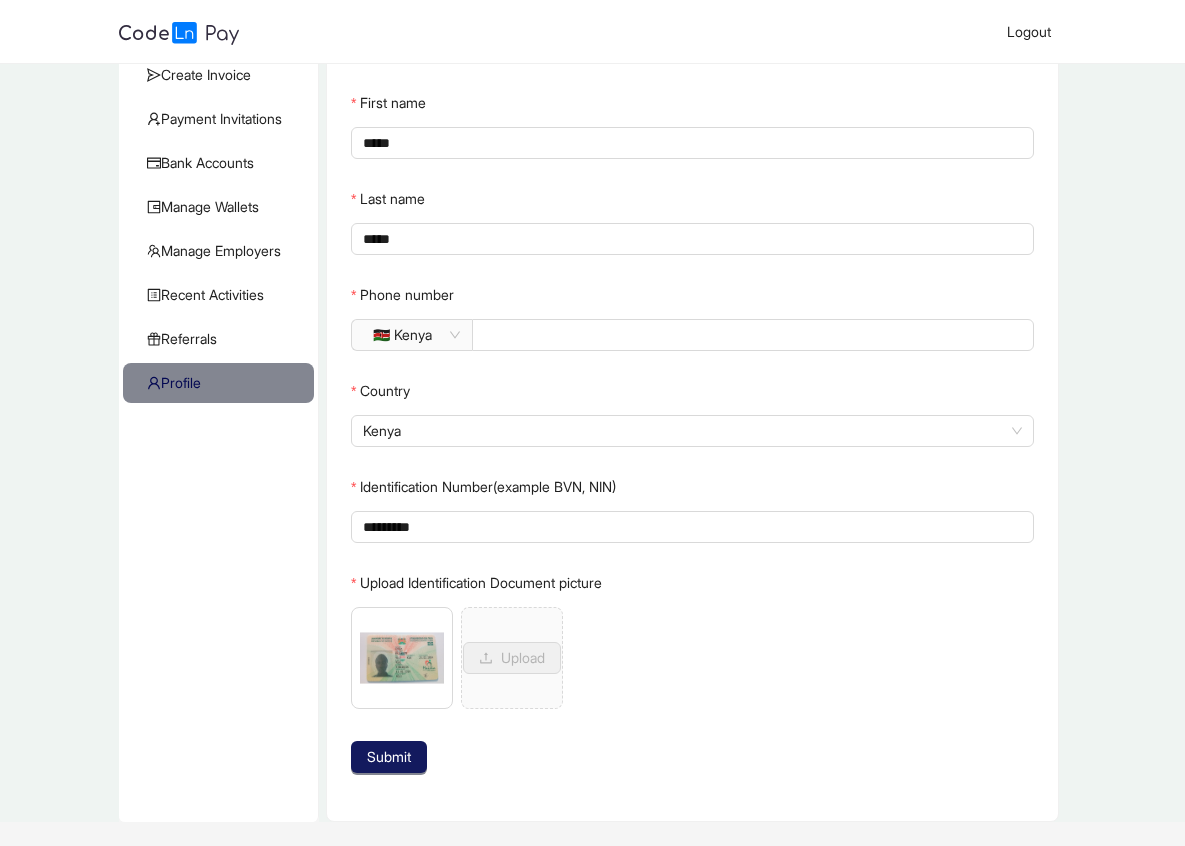 click on "Submit" 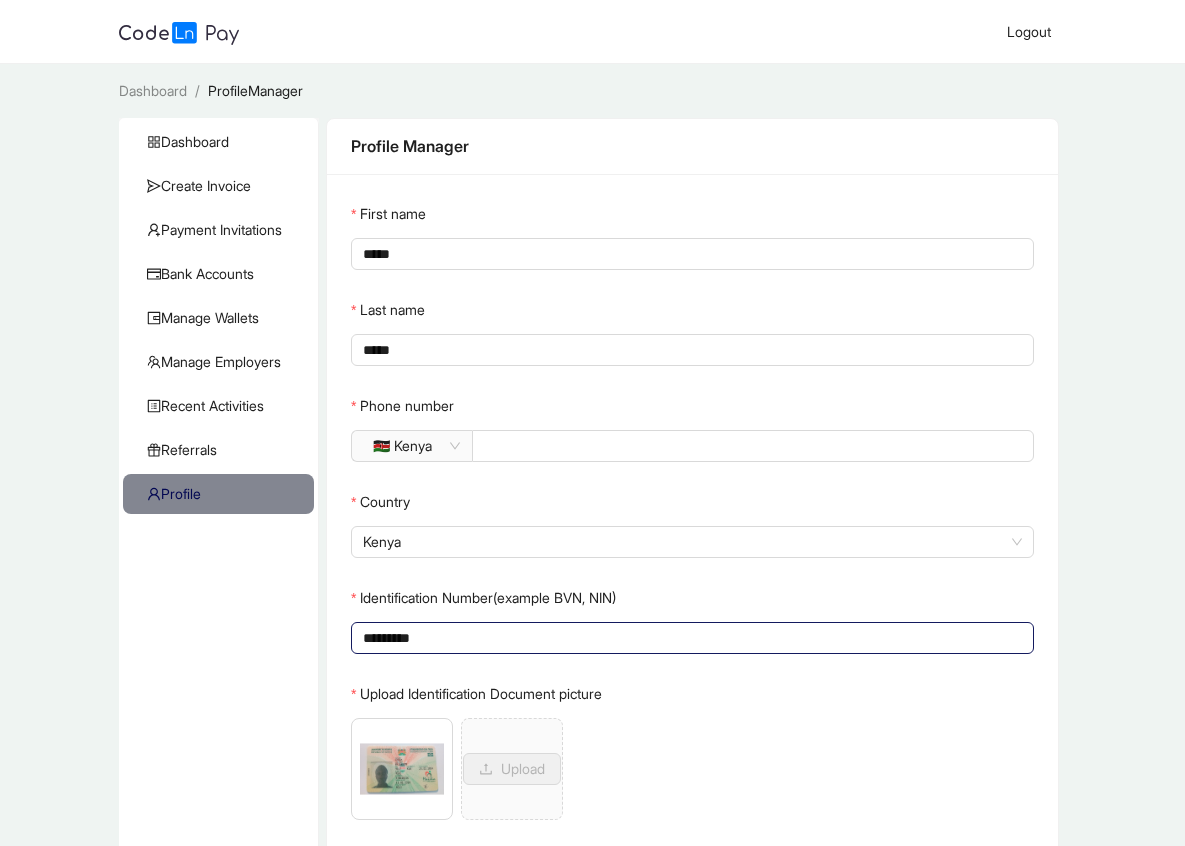 scroll, scrollTop: 156, scrollLeft: 0, axis: vertical 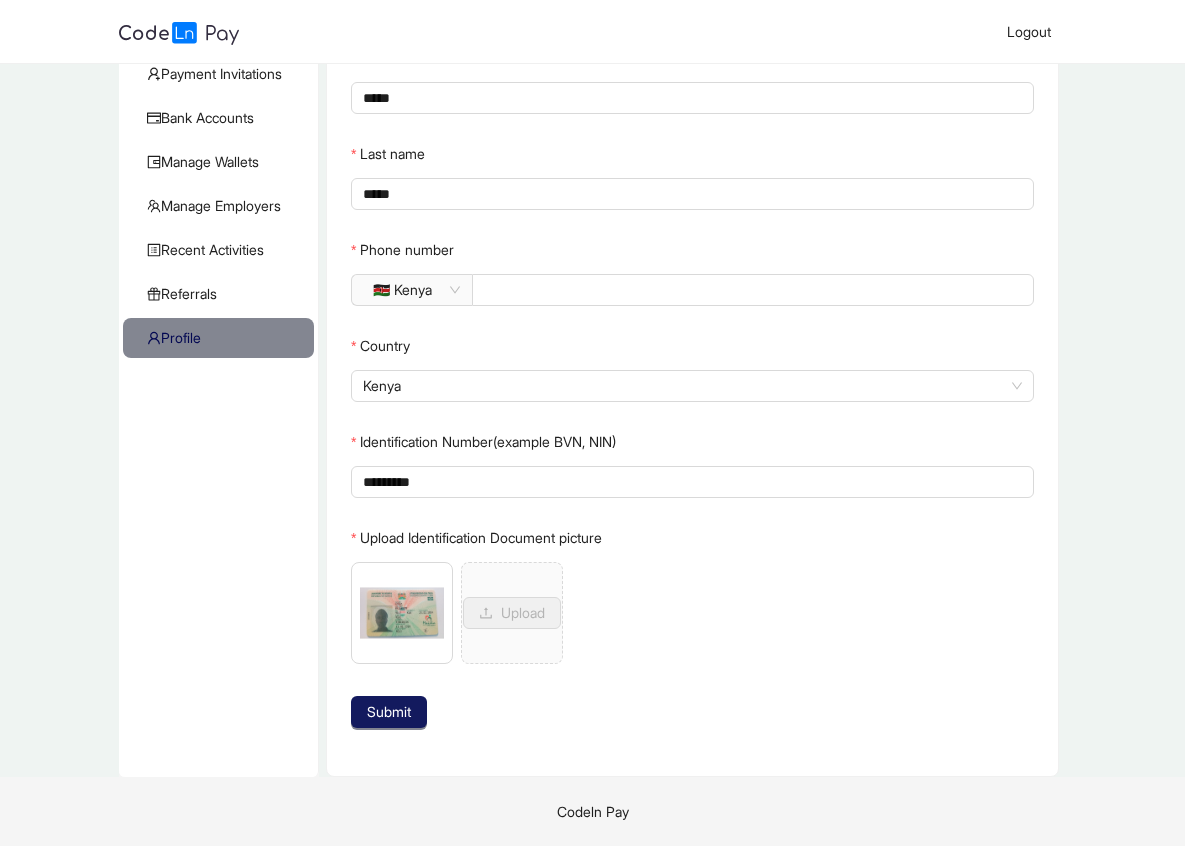click on "Submit" 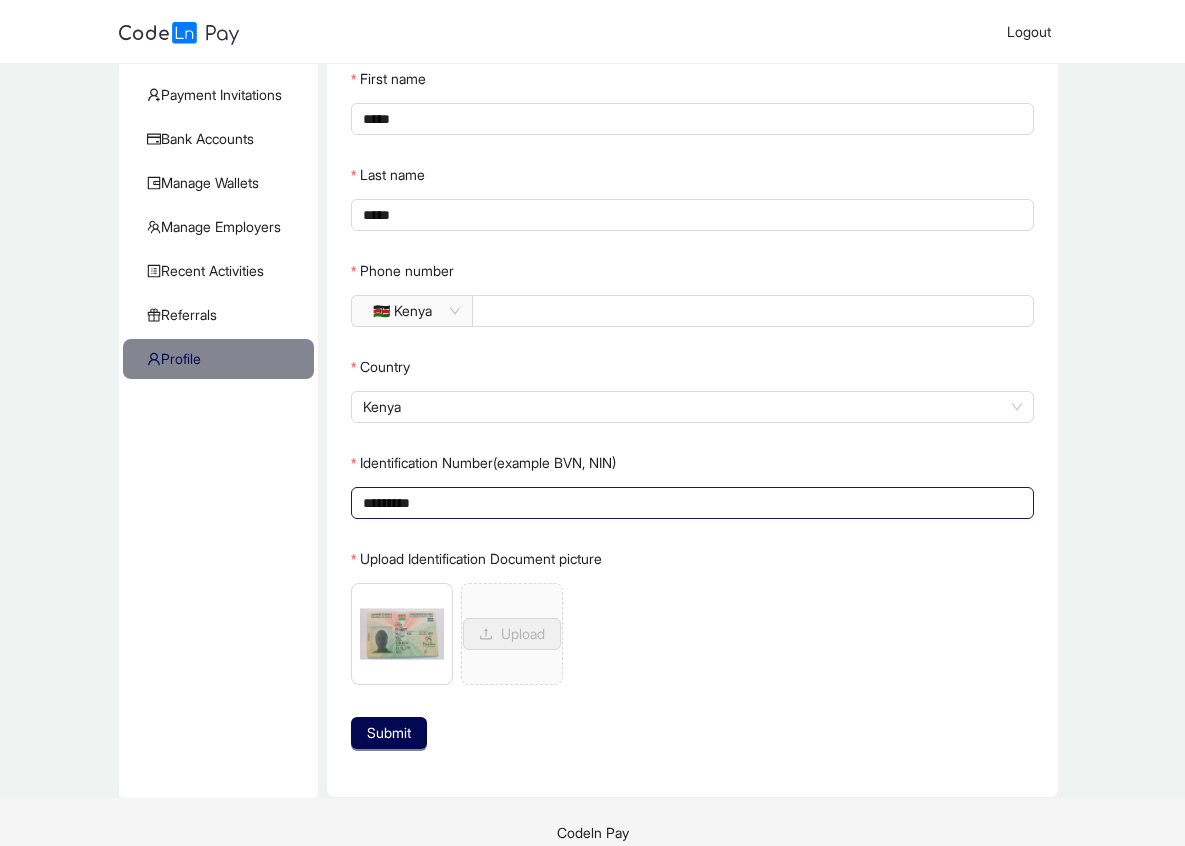 scroll, scrollTop: 156, scrollLeft: 0, axis: vertical 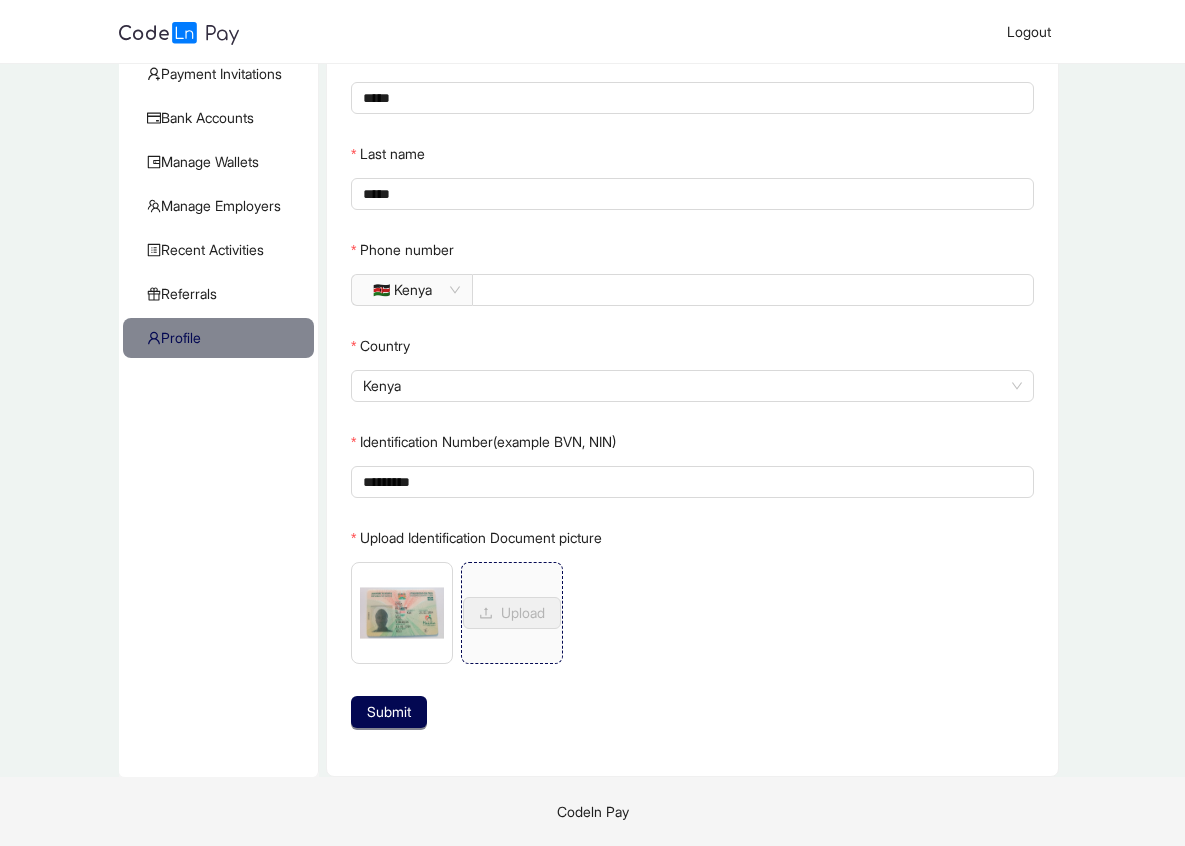 click on "Upload" at bounding box center [512, 613] 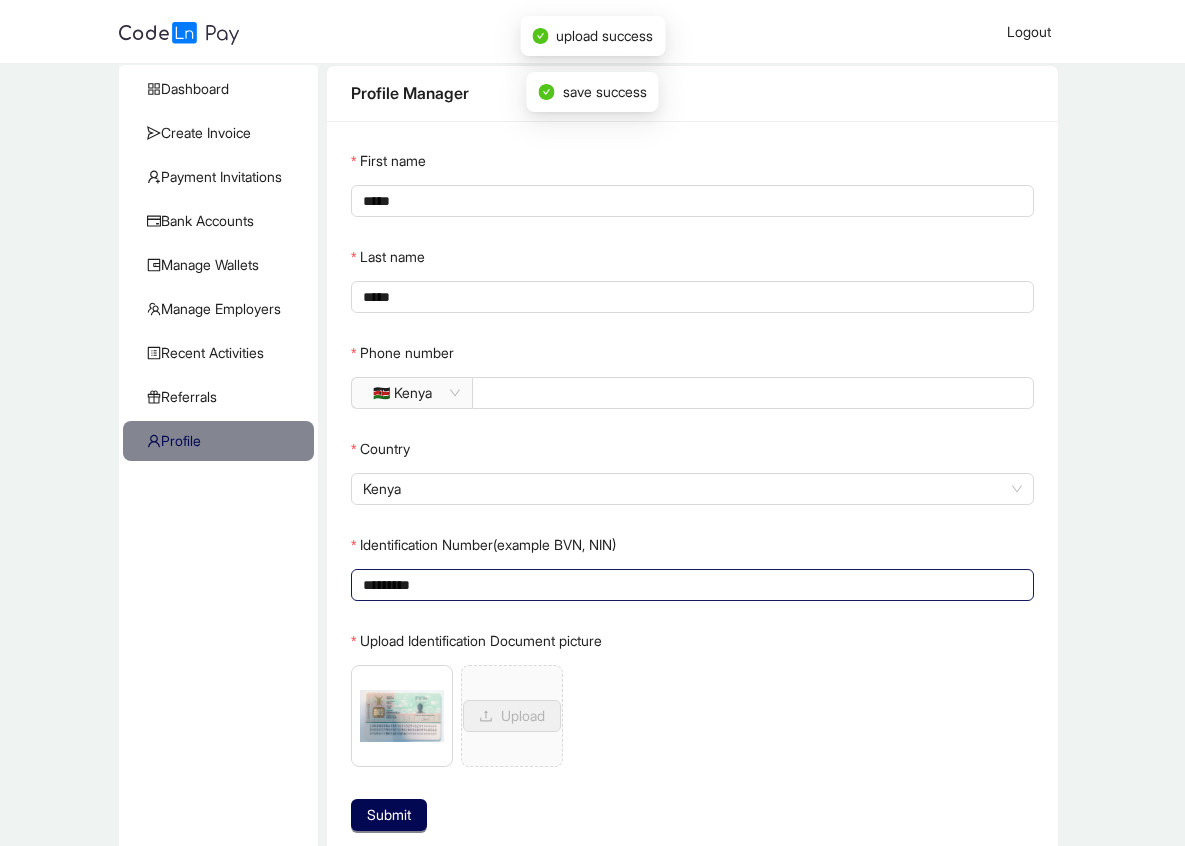 scroll, scrollTop: 156, scrollLeft: 0, axis: vertical 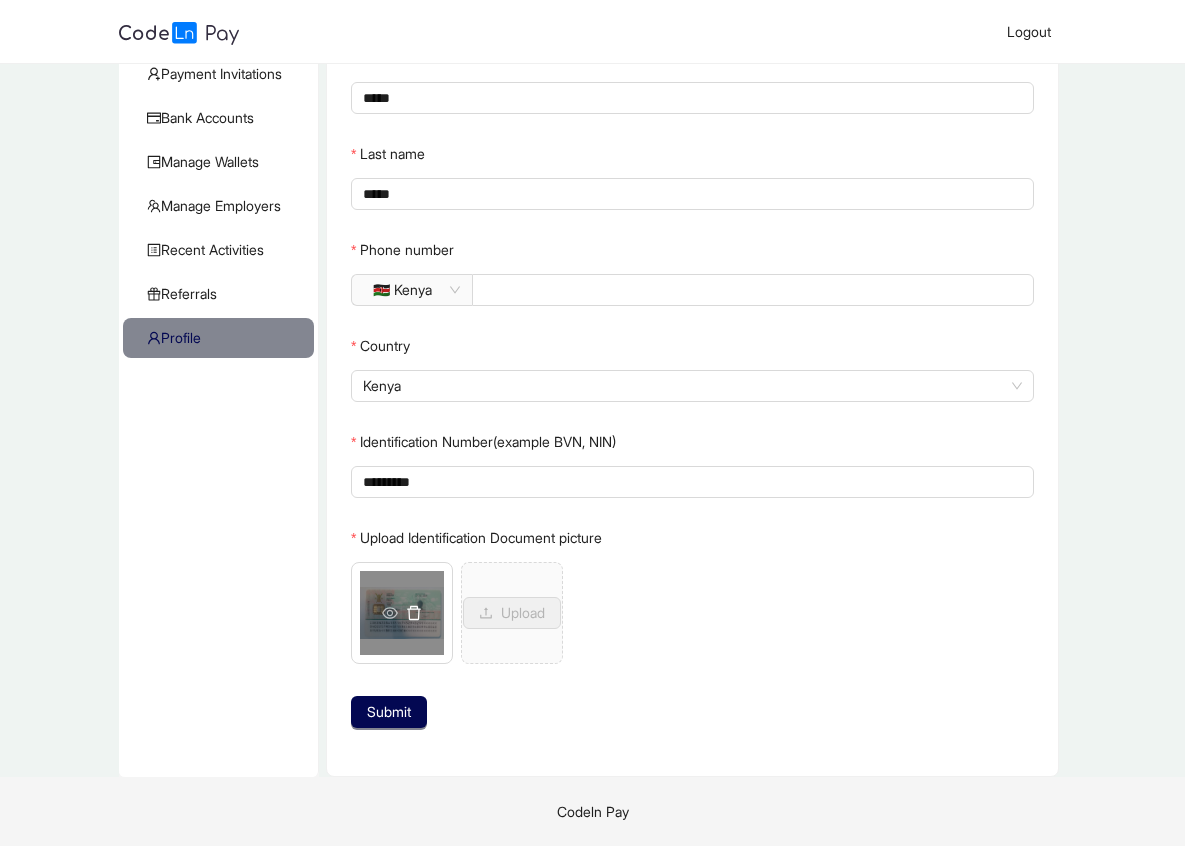 click 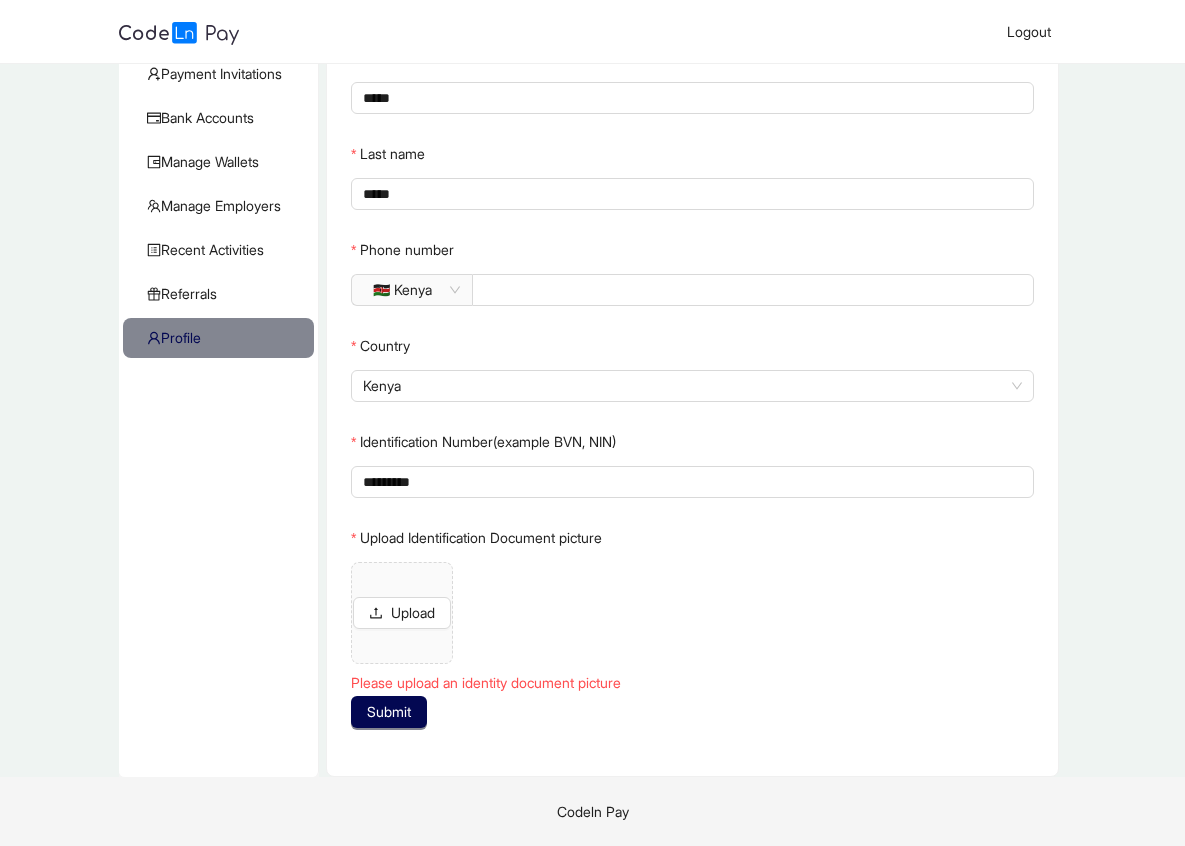 click on "Upload" 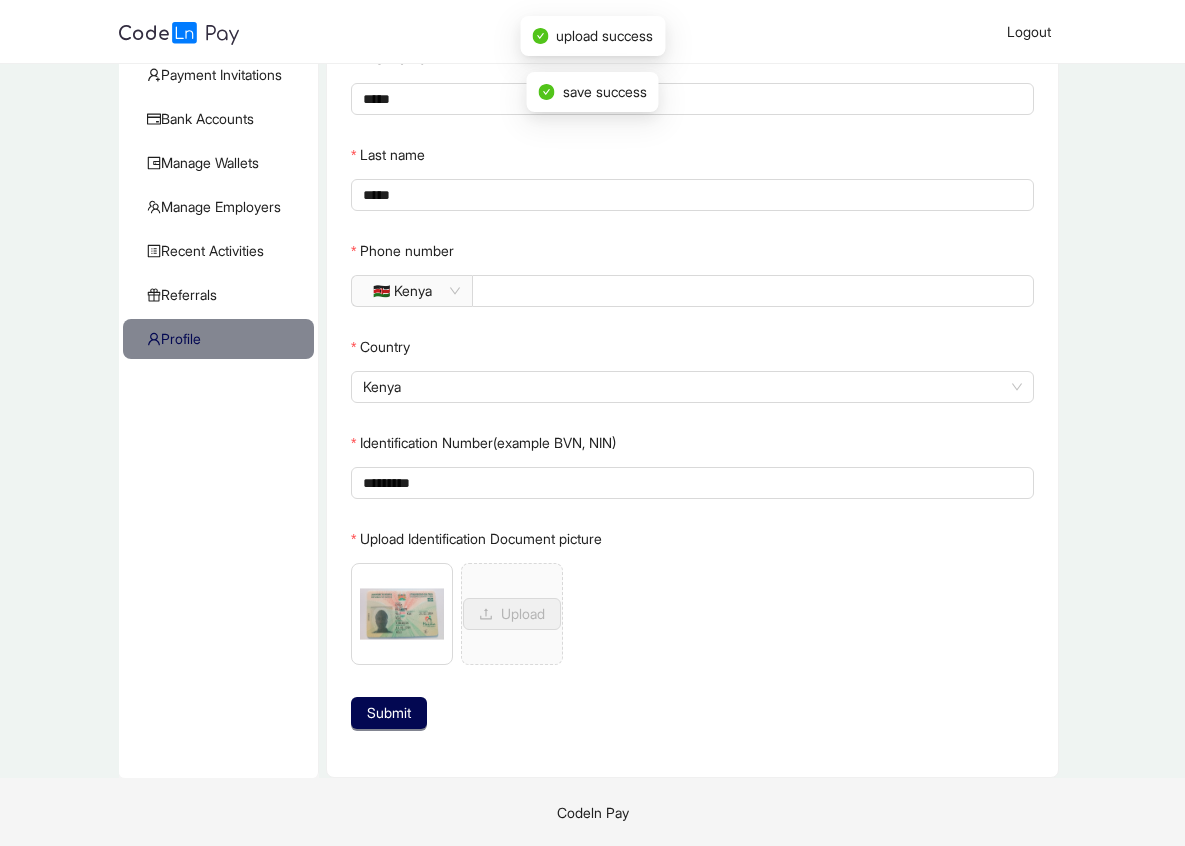 scroll, scrollTop: 156, scrollLeft: 0, axis: vertical 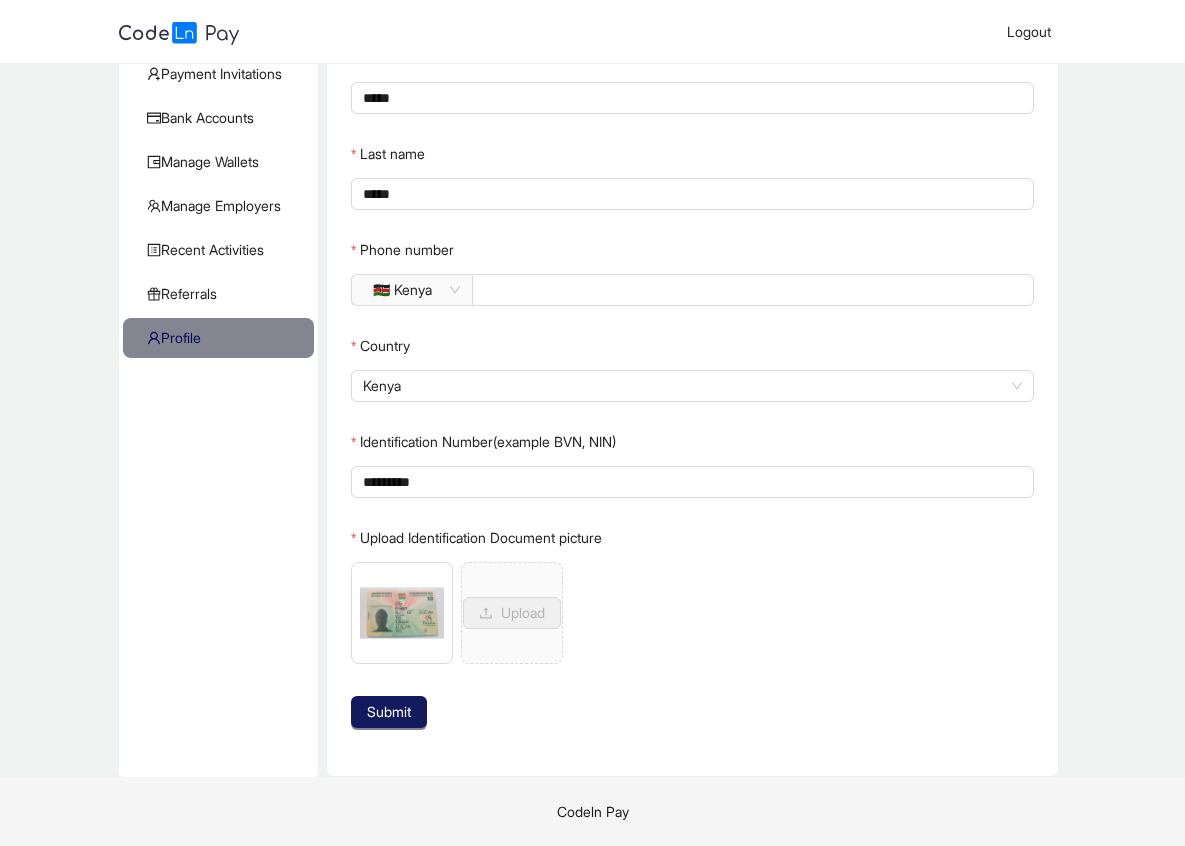 click on "Submit" 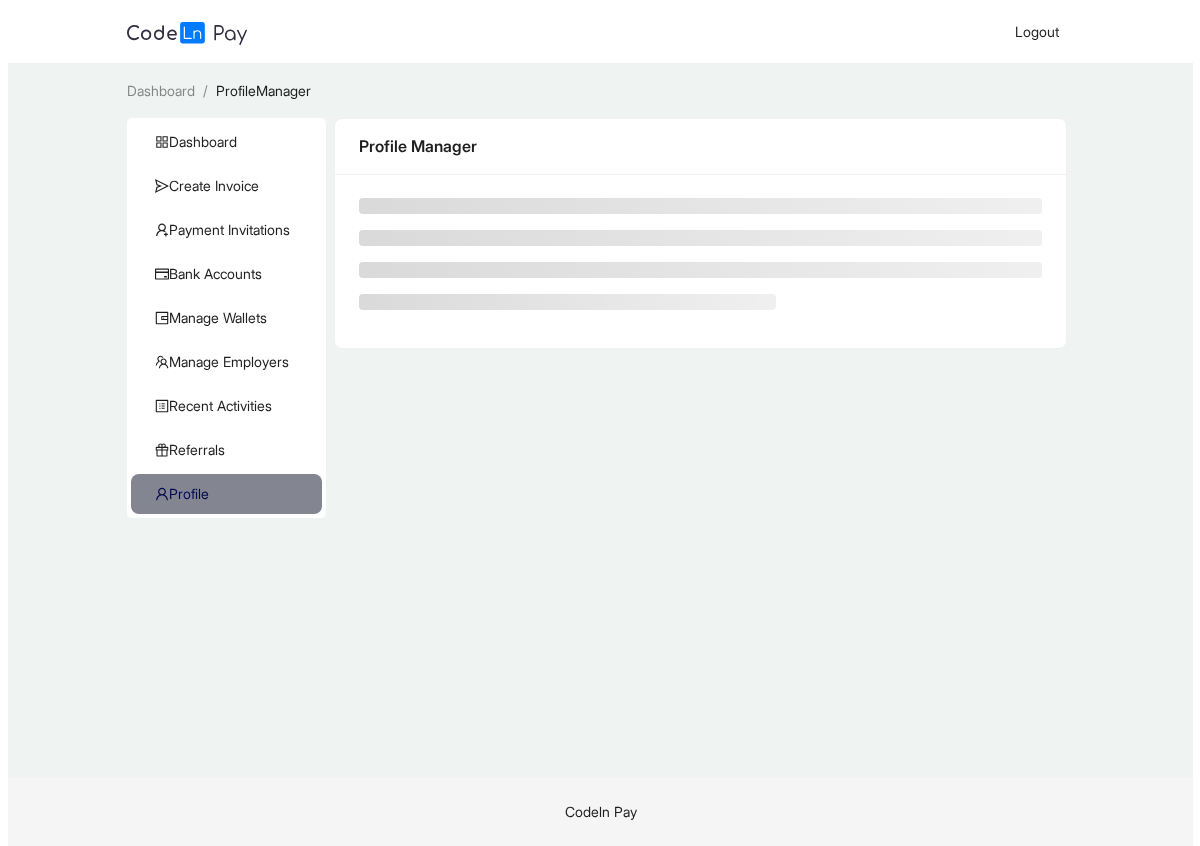 scroll, scrollTop: 0, scrollLeft: 0, axis: both 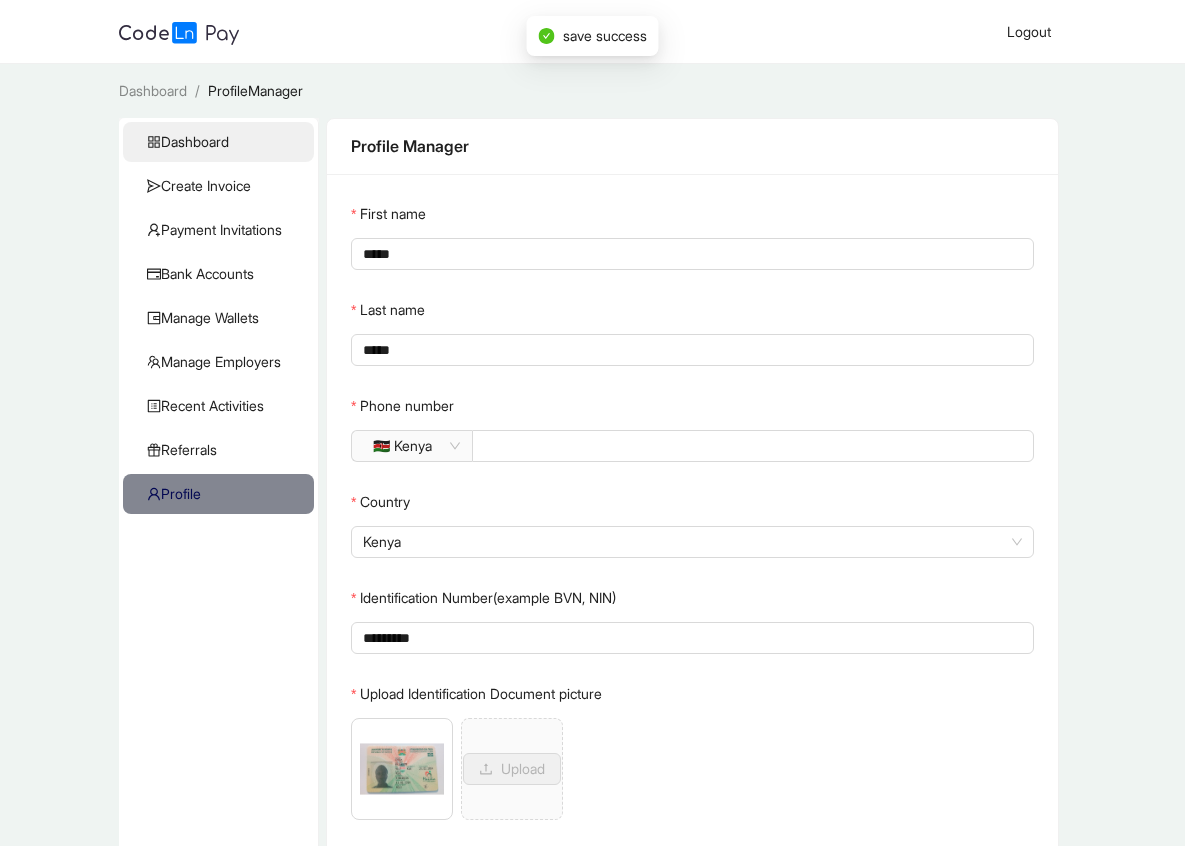 click on "Dashboard" 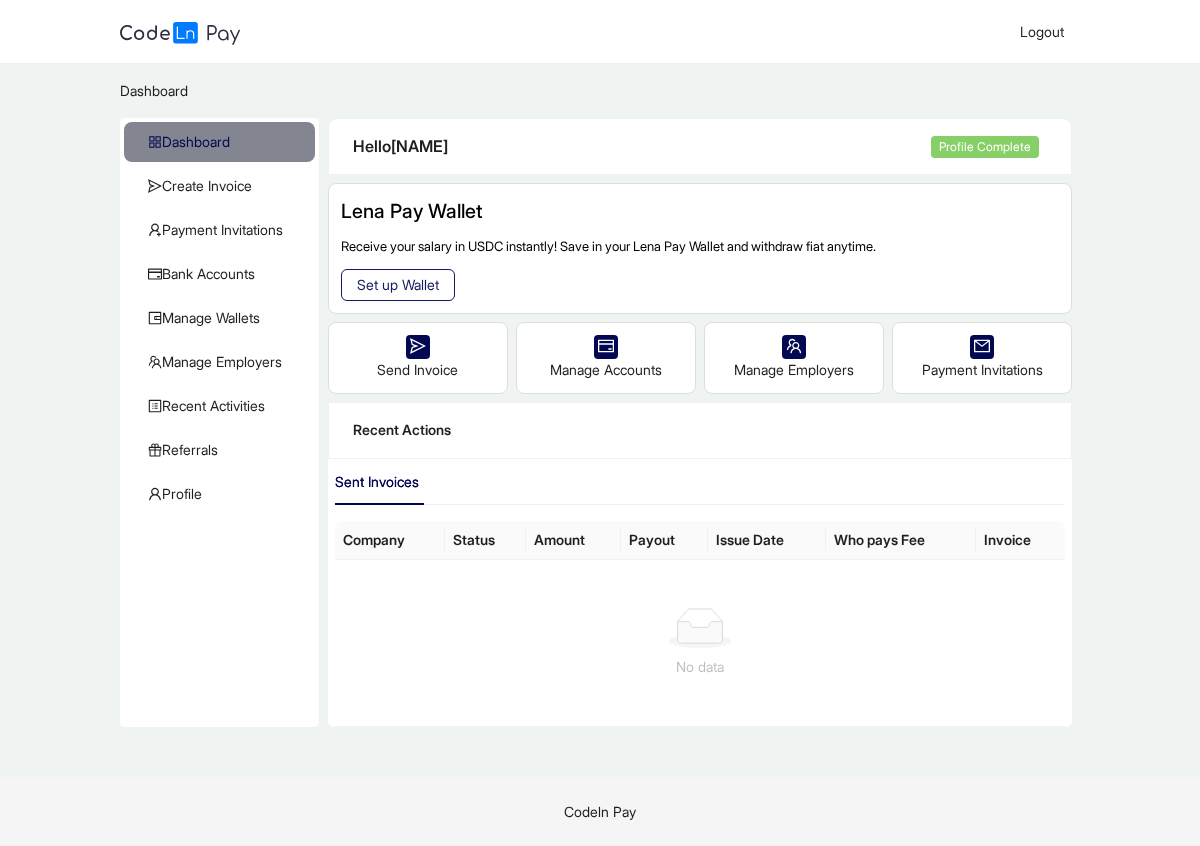 click on "Set up Wallet" 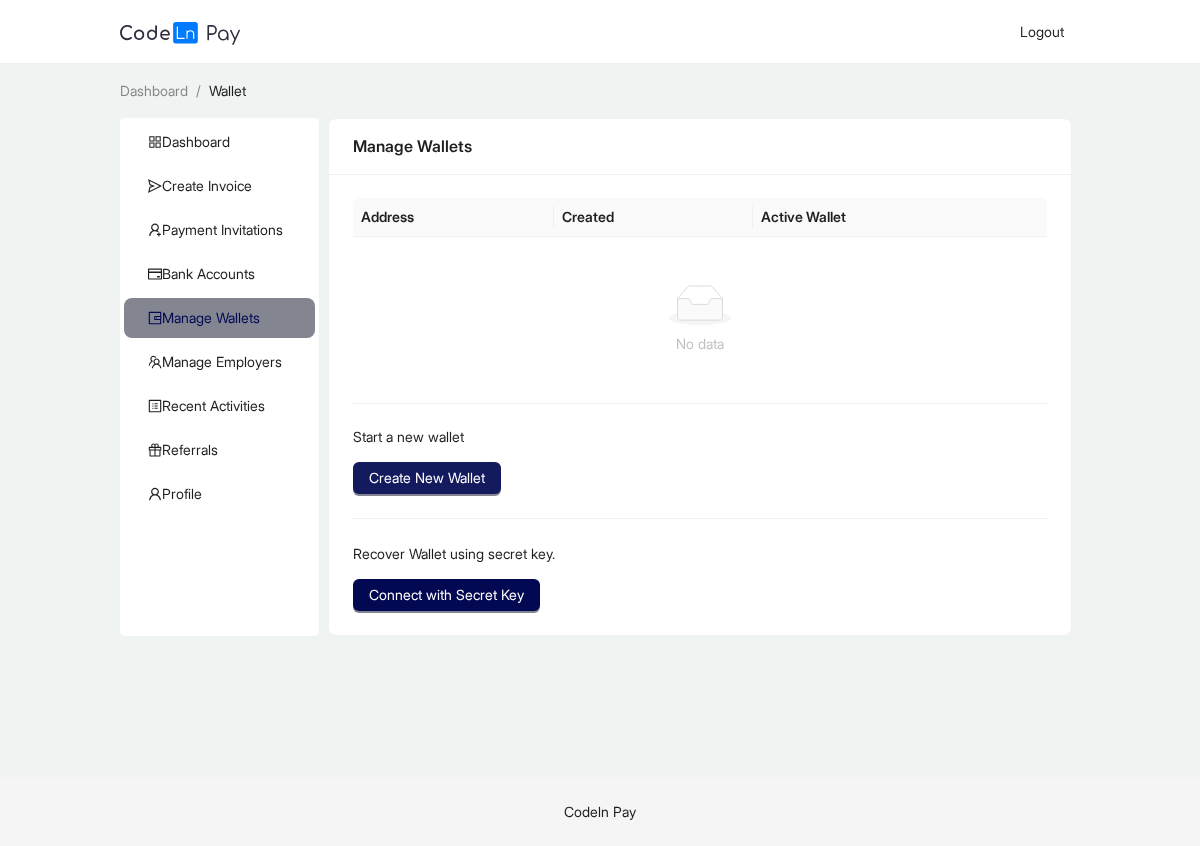 click on "Create New Wallet" 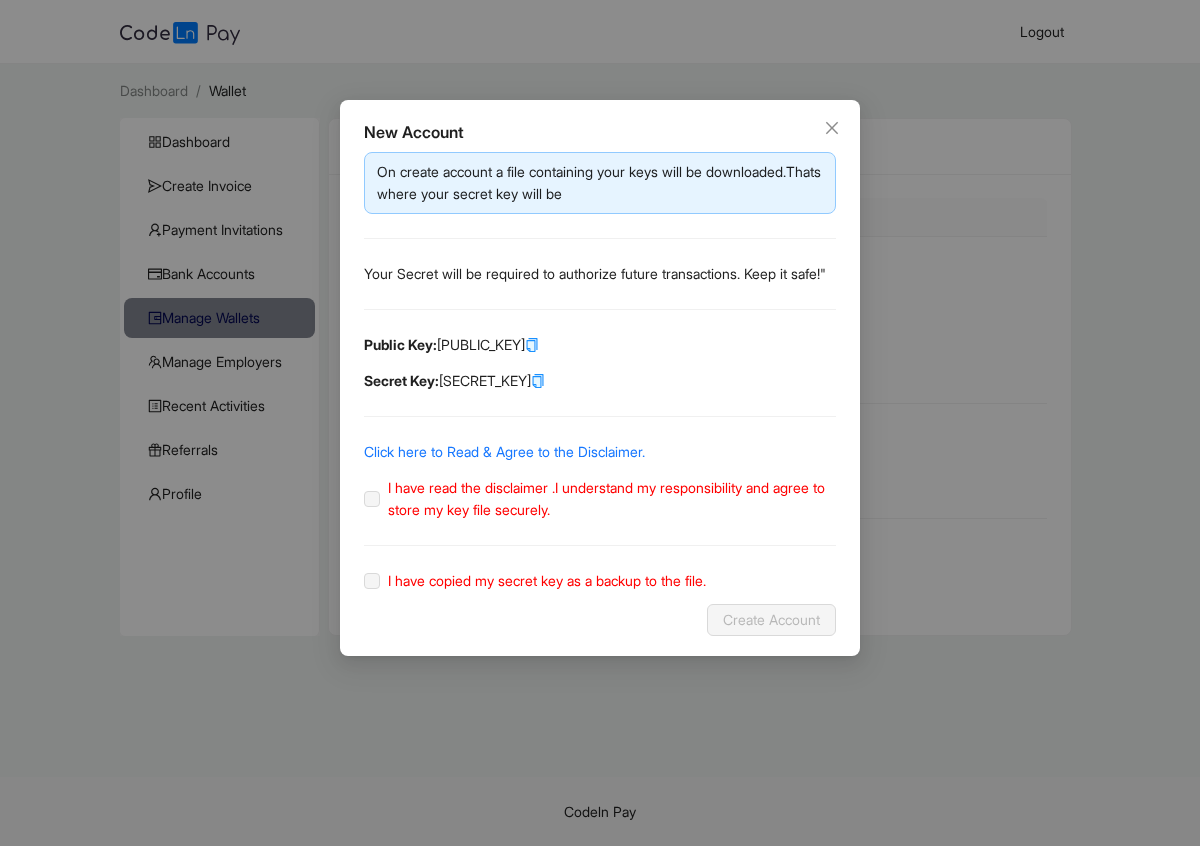 click 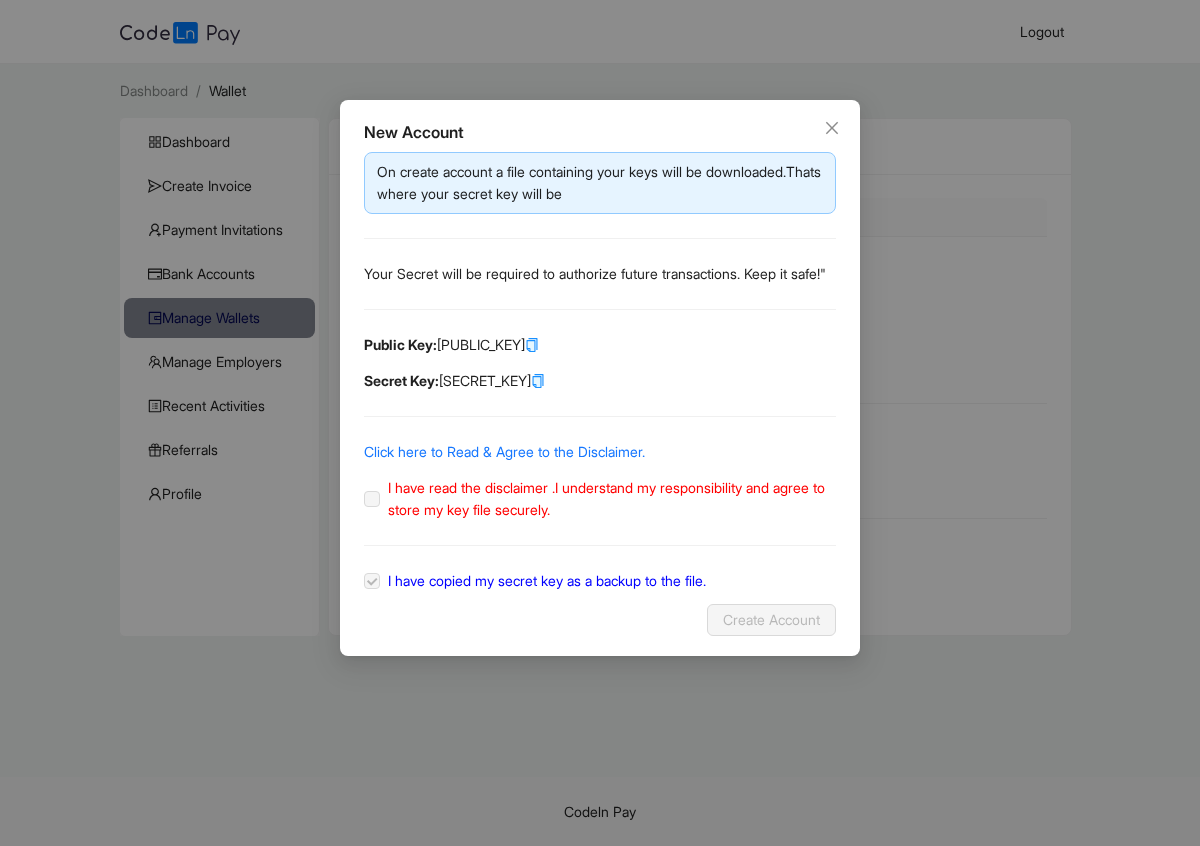 click 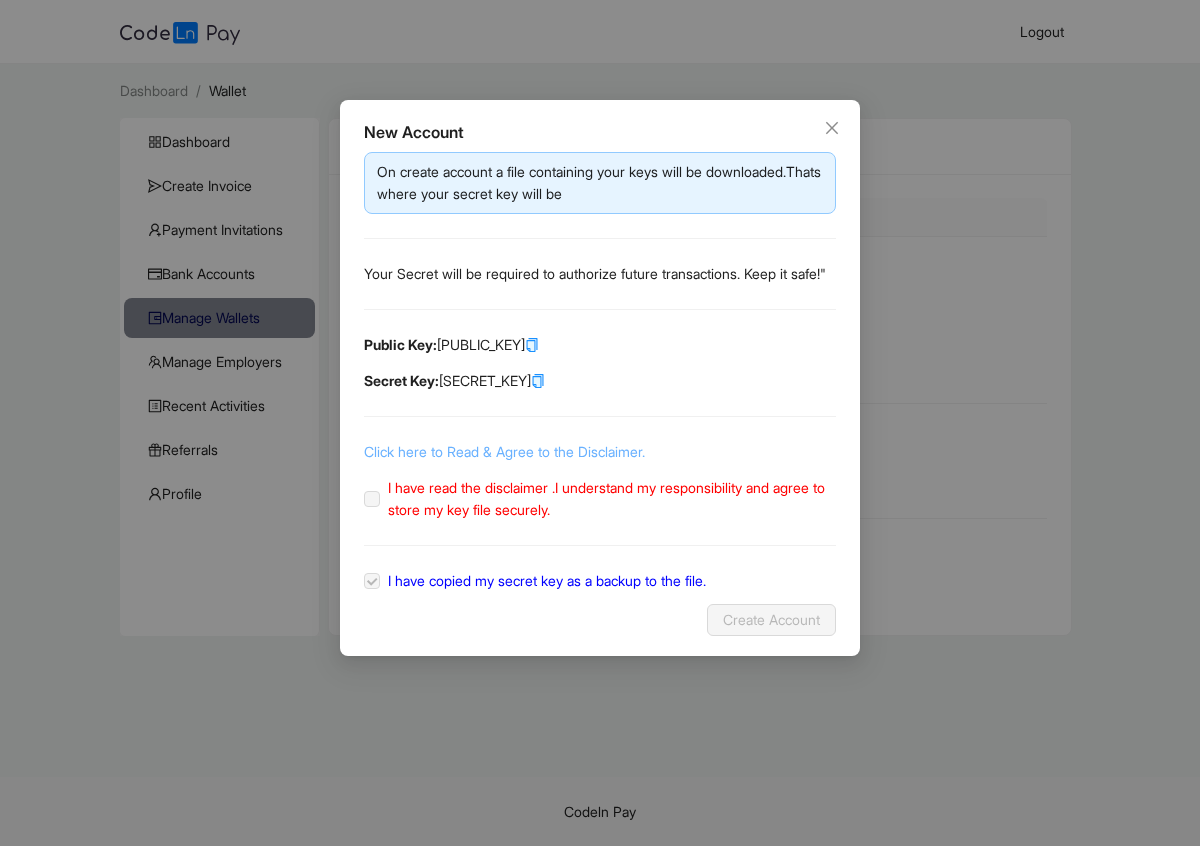 click on "Click here to Read & Agree to the Disclaimer." at bounding box center (504, 451) 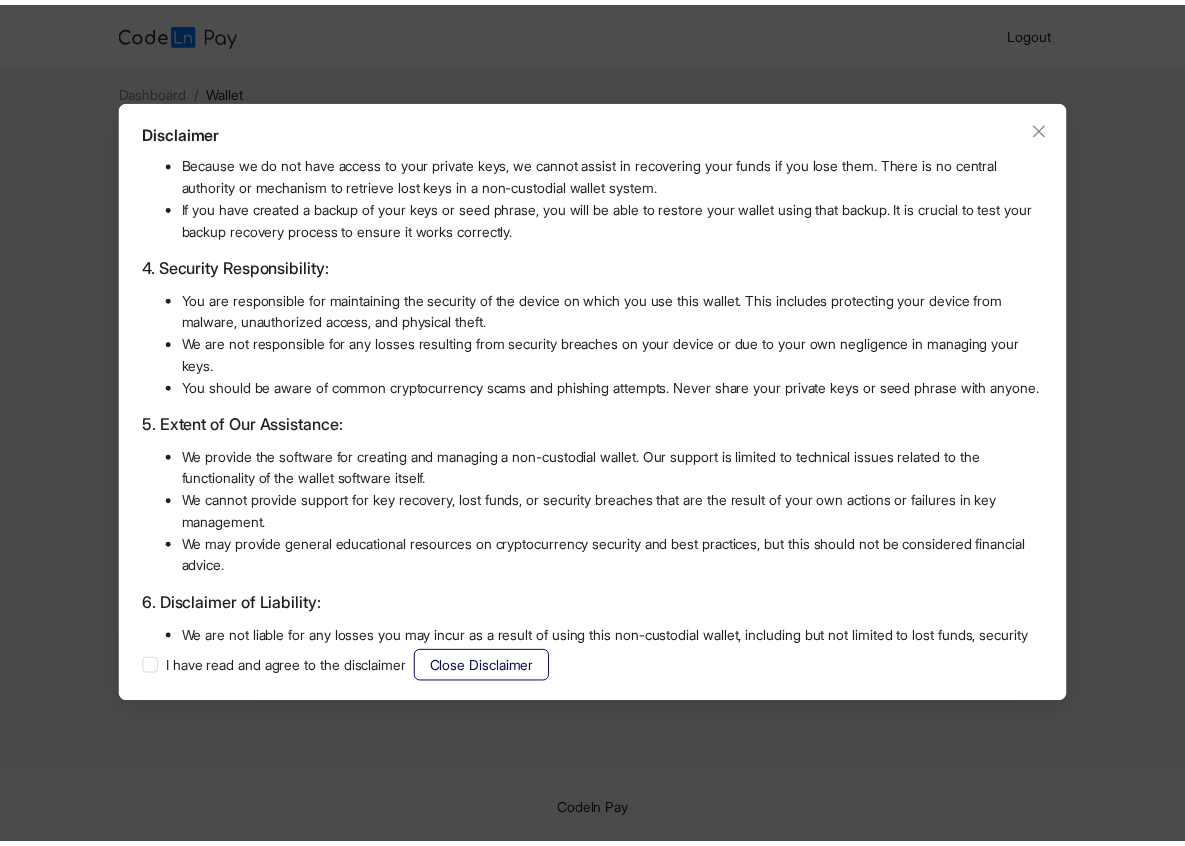 scroll, scrollTop: 597, scrollLeft: 0, axis: vertical 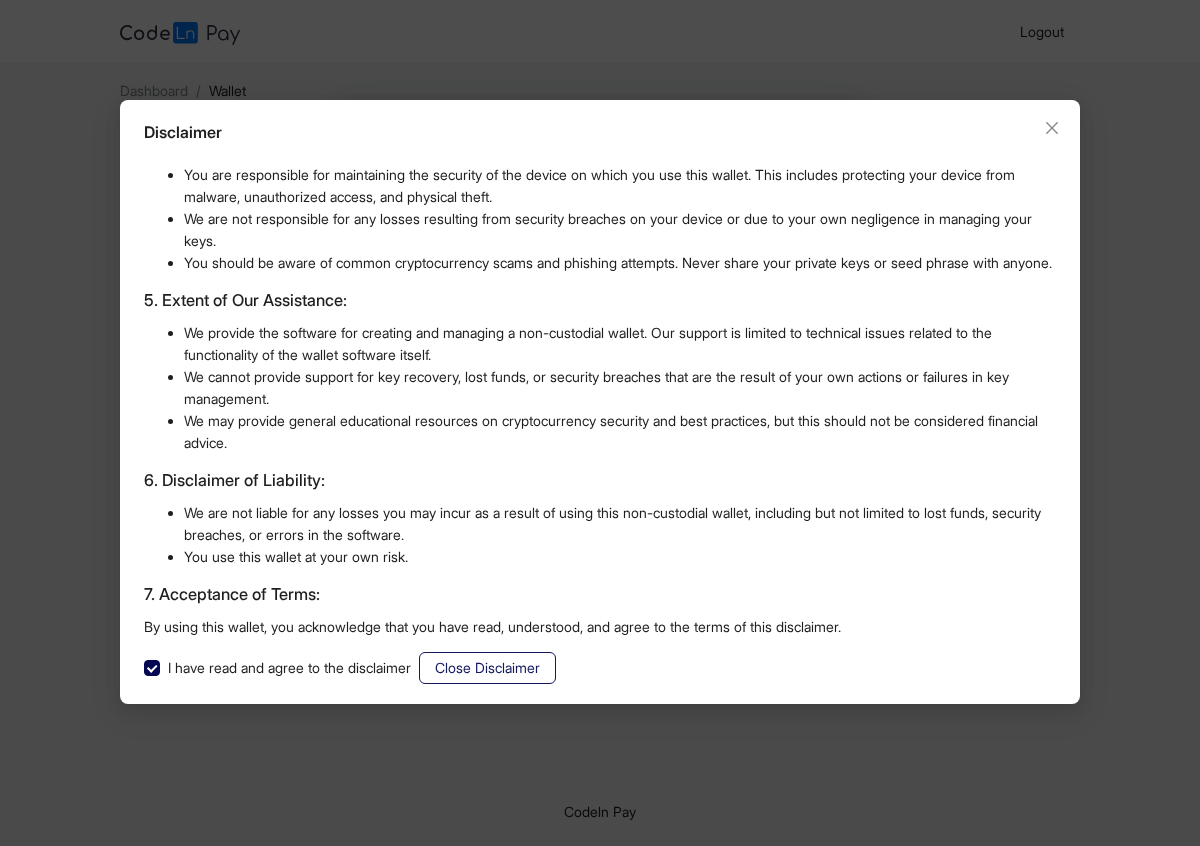 click on "Close Disclaimer" 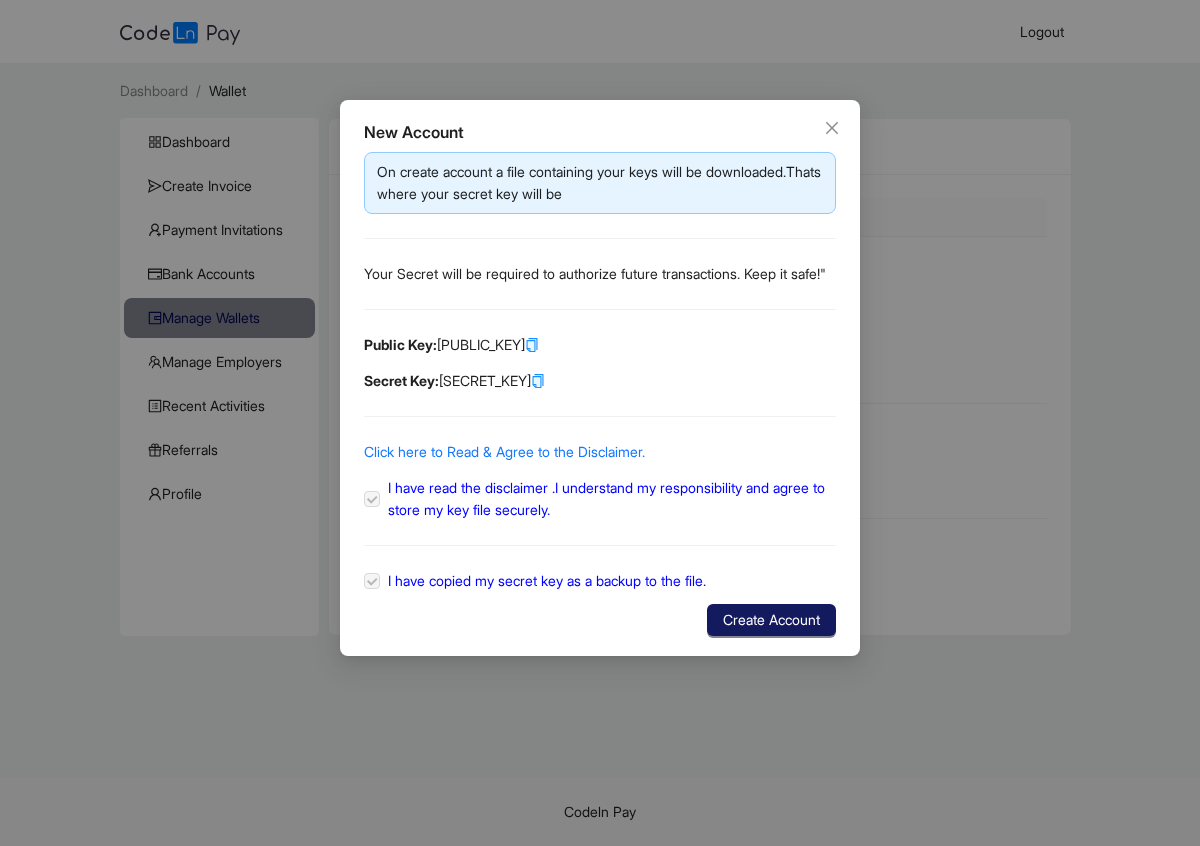 click on "Create Account" 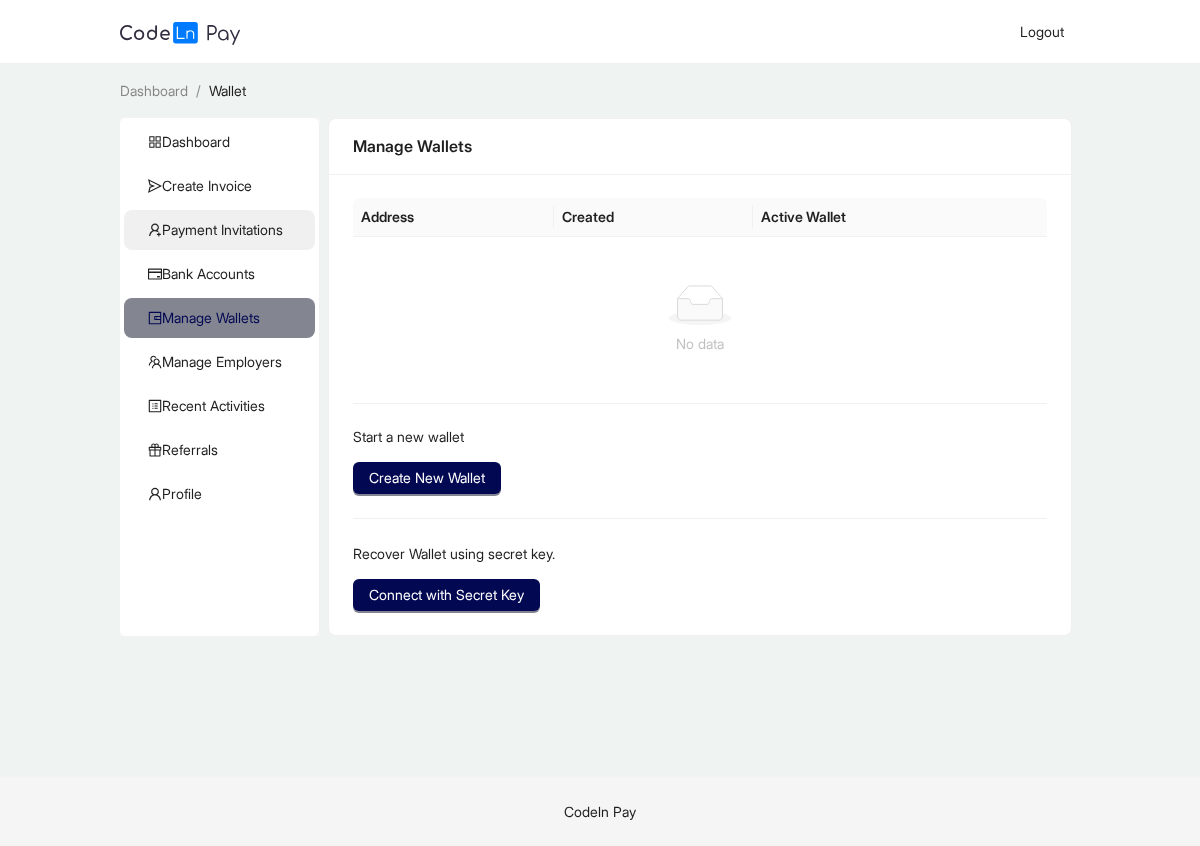 click on "Payment Invitations" 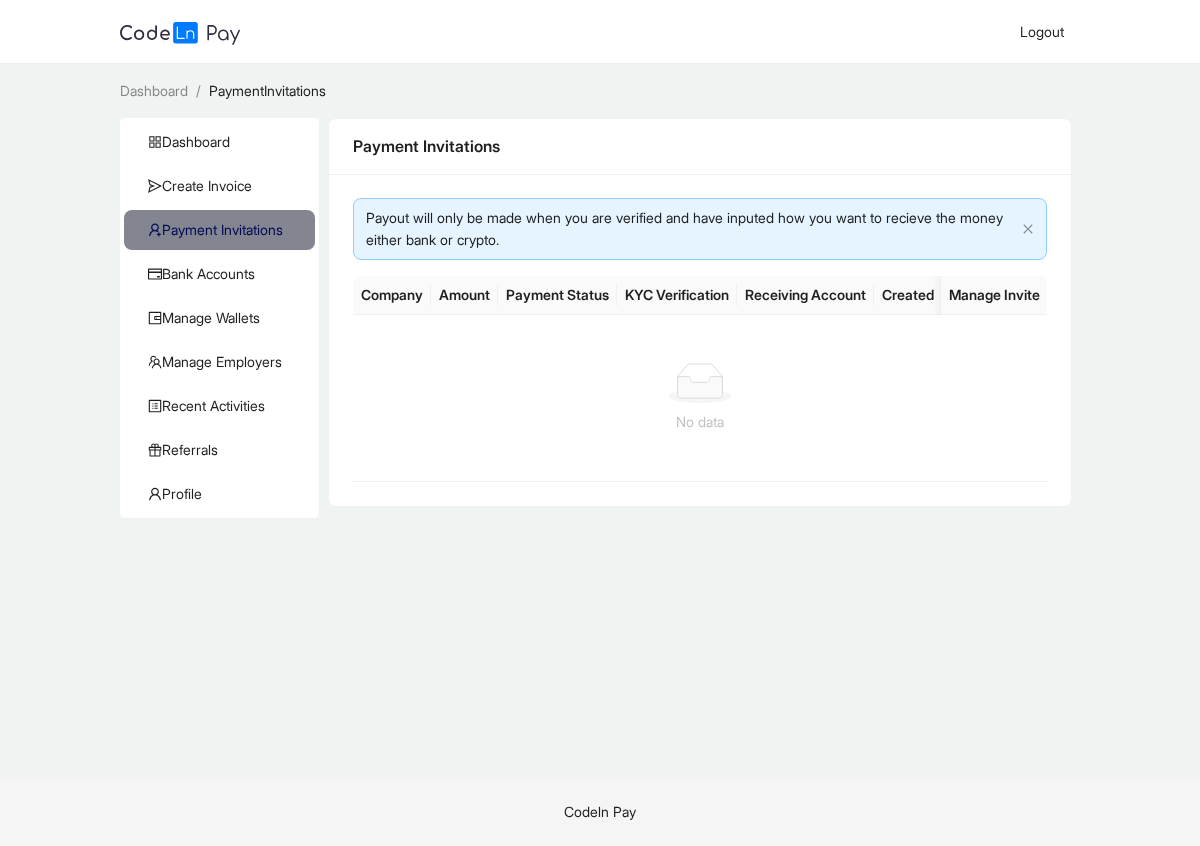 click on "KYC Verification" 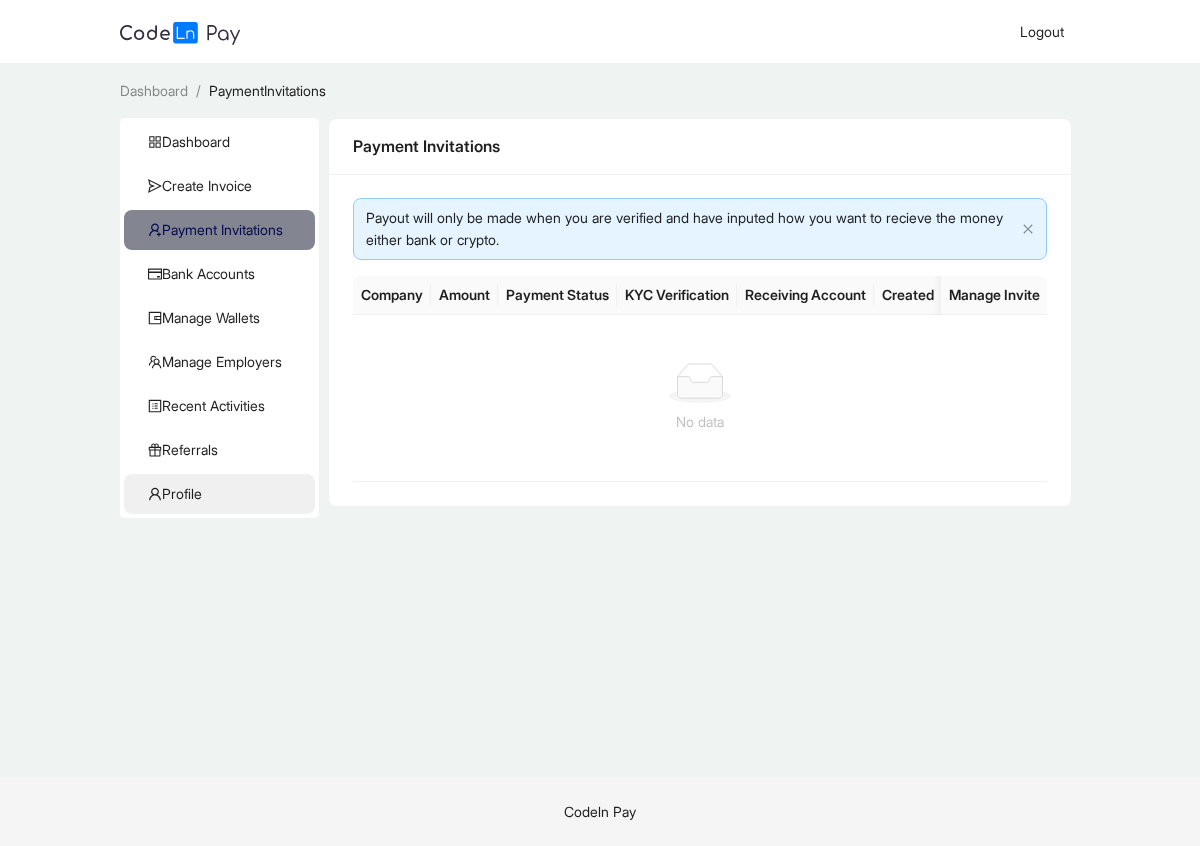 click on "Profile" 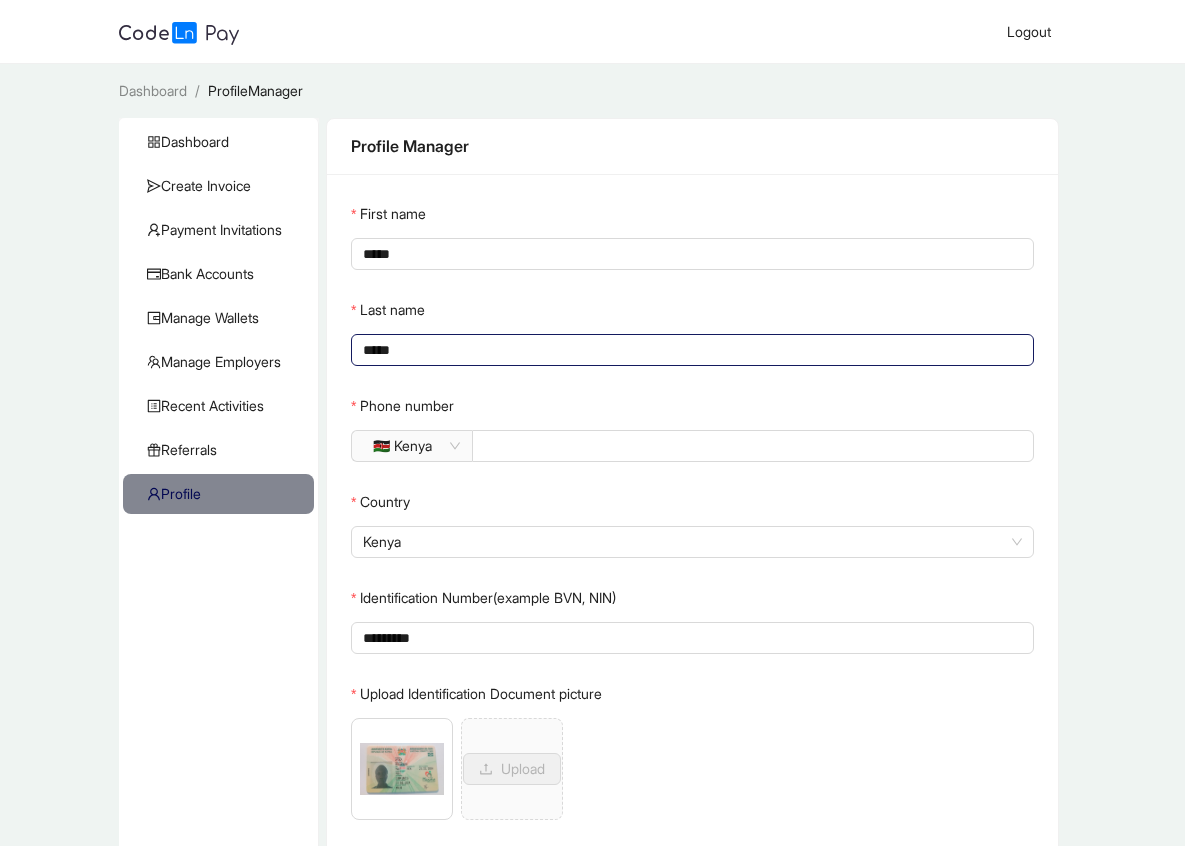 scroll, scrollTop: 156, scrollLeft: 0, axis: vertical 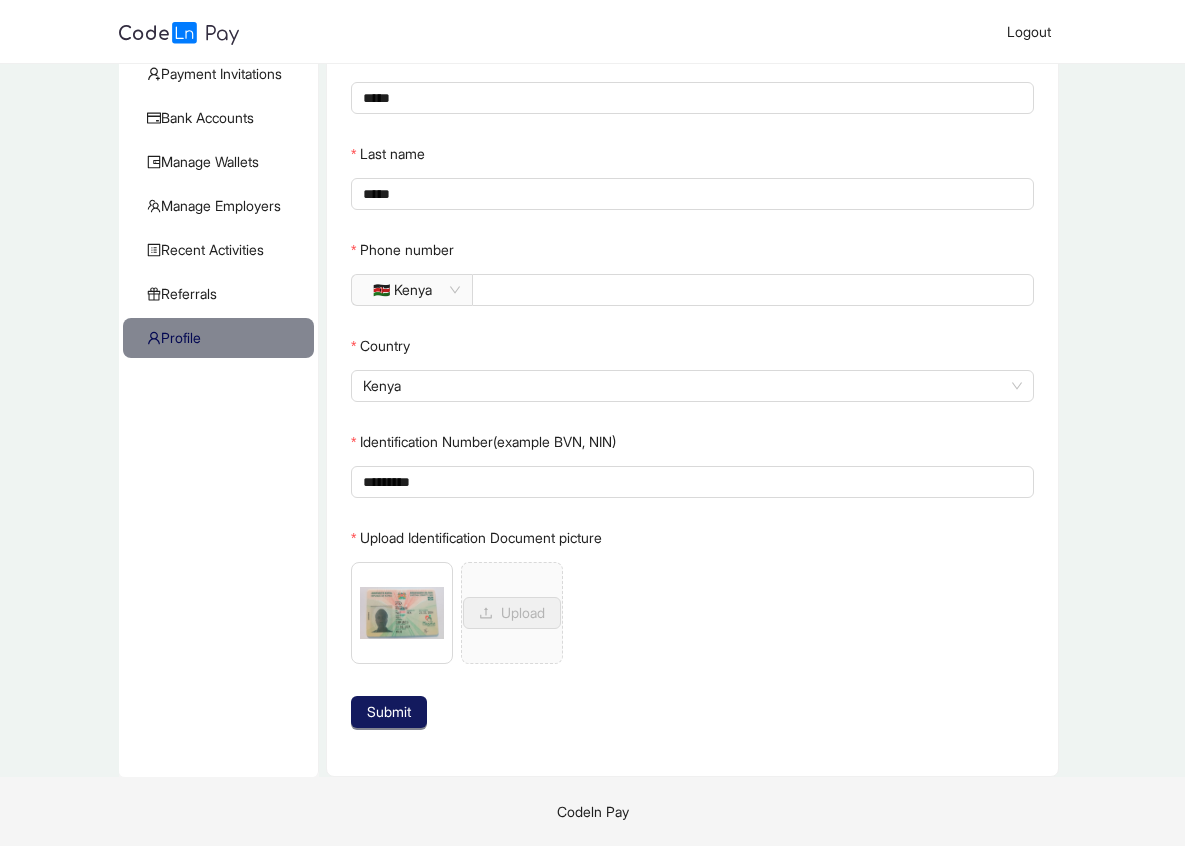 click on "Submit" 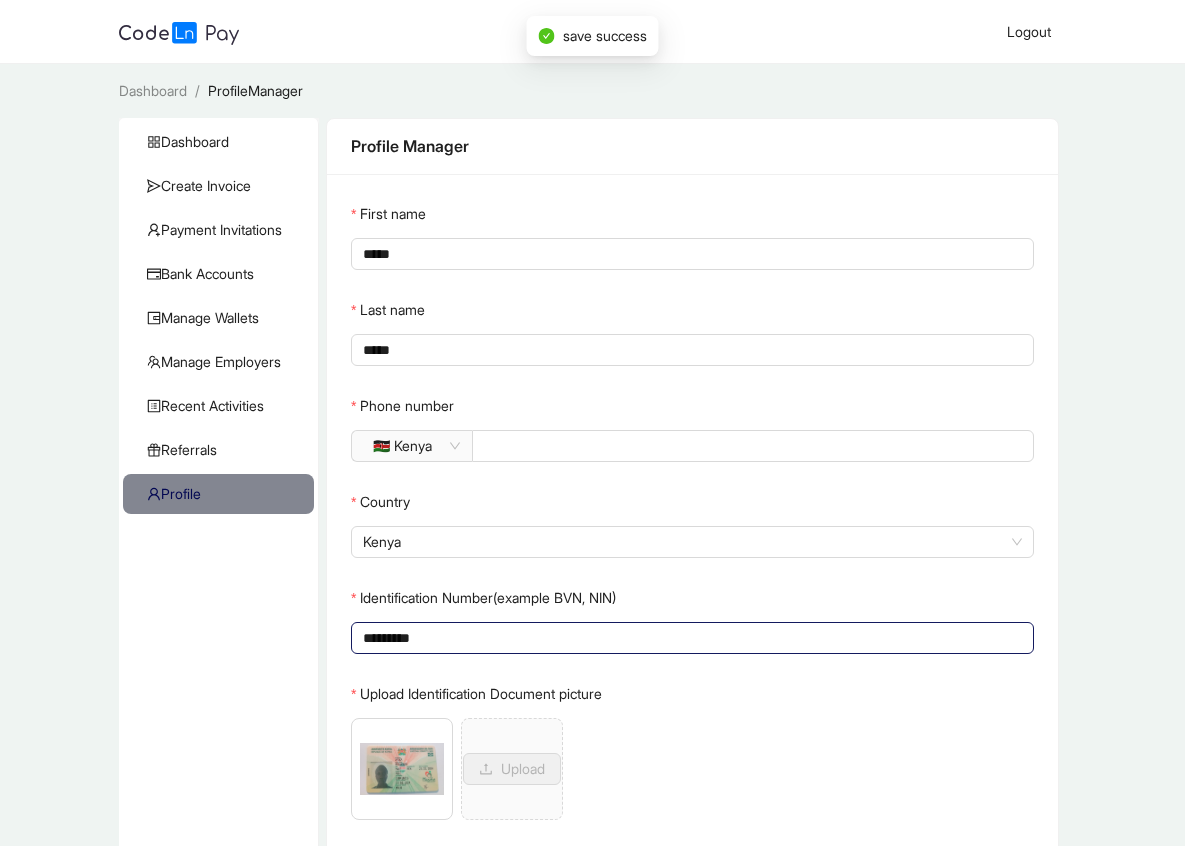 scroll, scrollTop: 156, scrollLeft: 0, axis: vertical 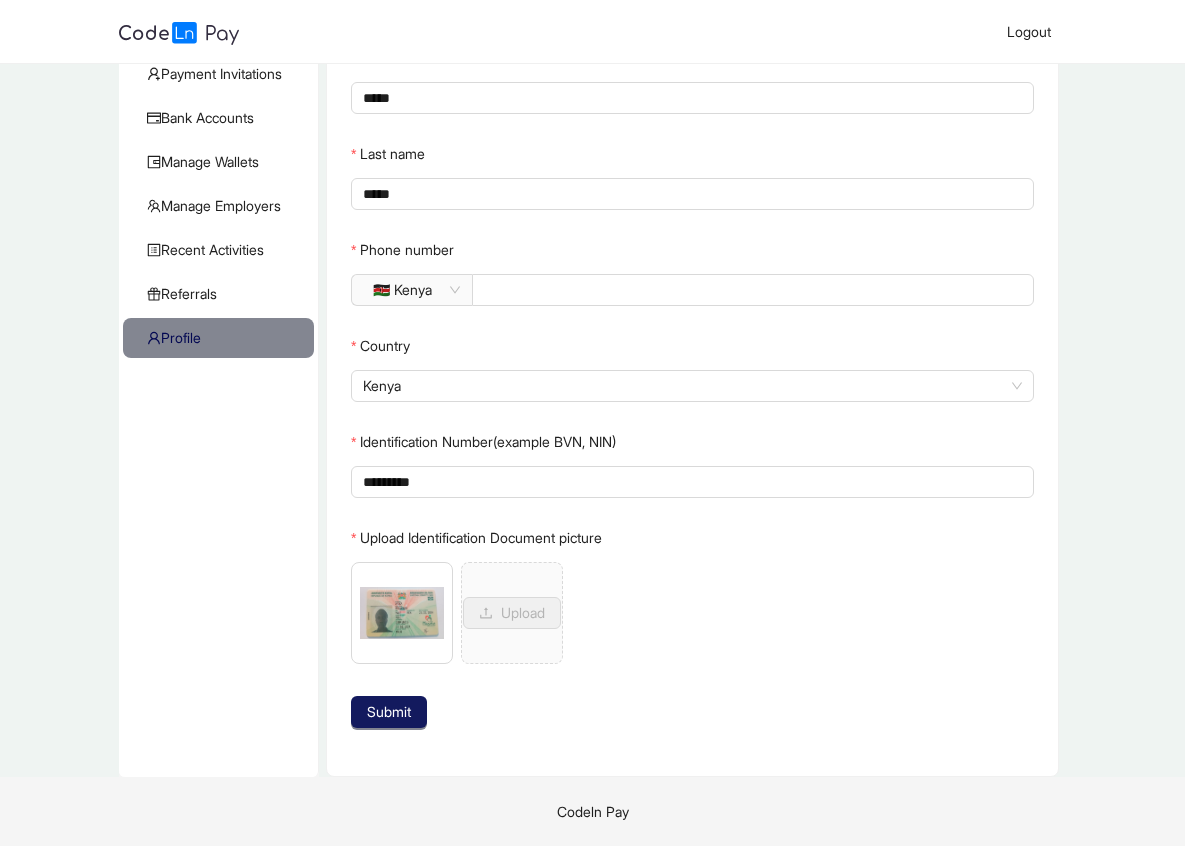 click on "Submit" 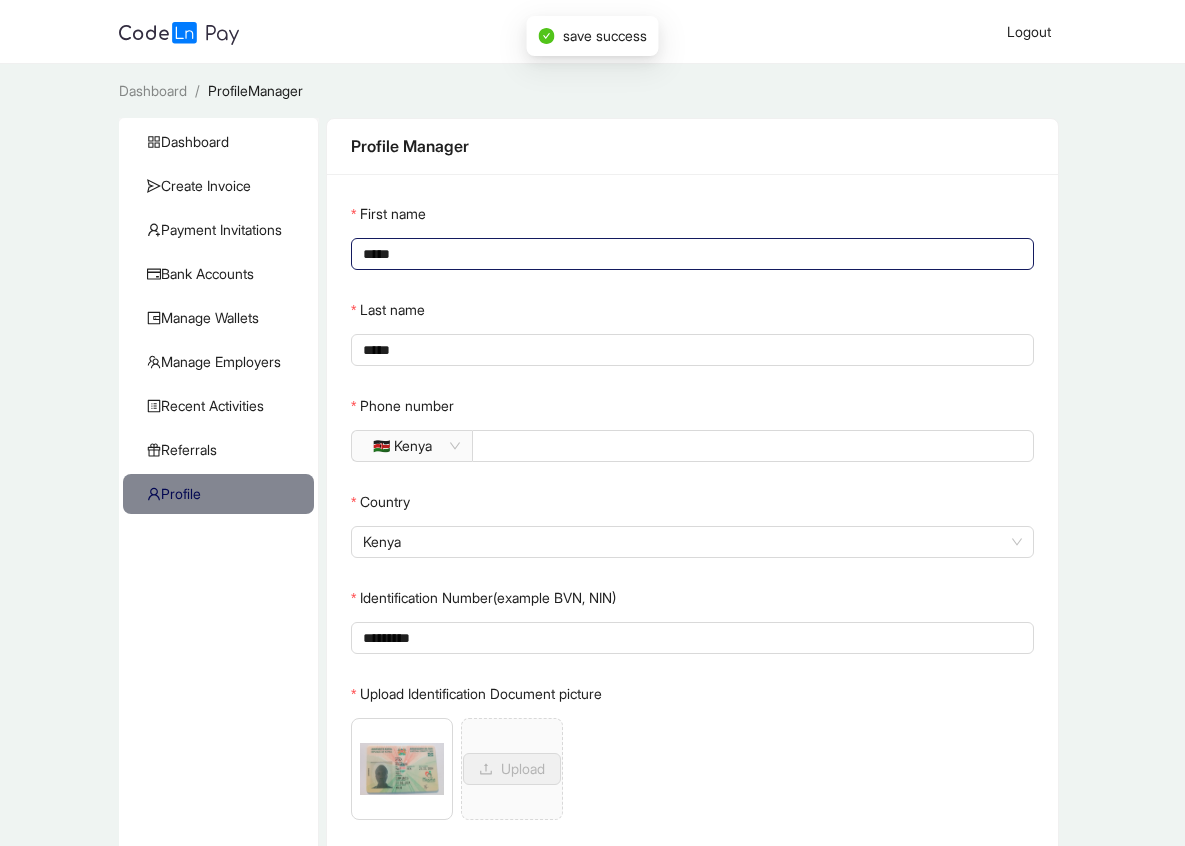 scroll, scrollTop: 156, scrollLeft: 0, axis: vertical 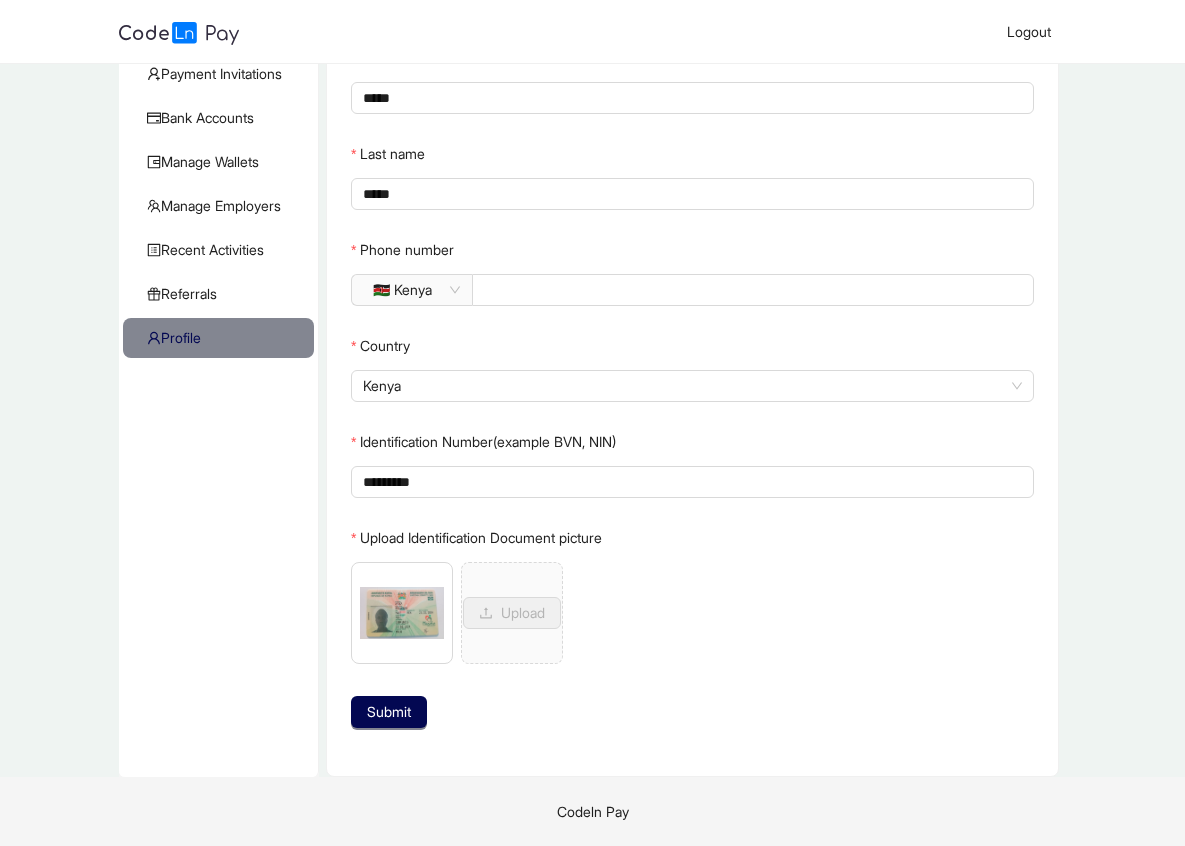 drag, startPoint x: 525, startPoint y: 610, endPoint x: 714, endPoint y: 638, distance: 191.06282 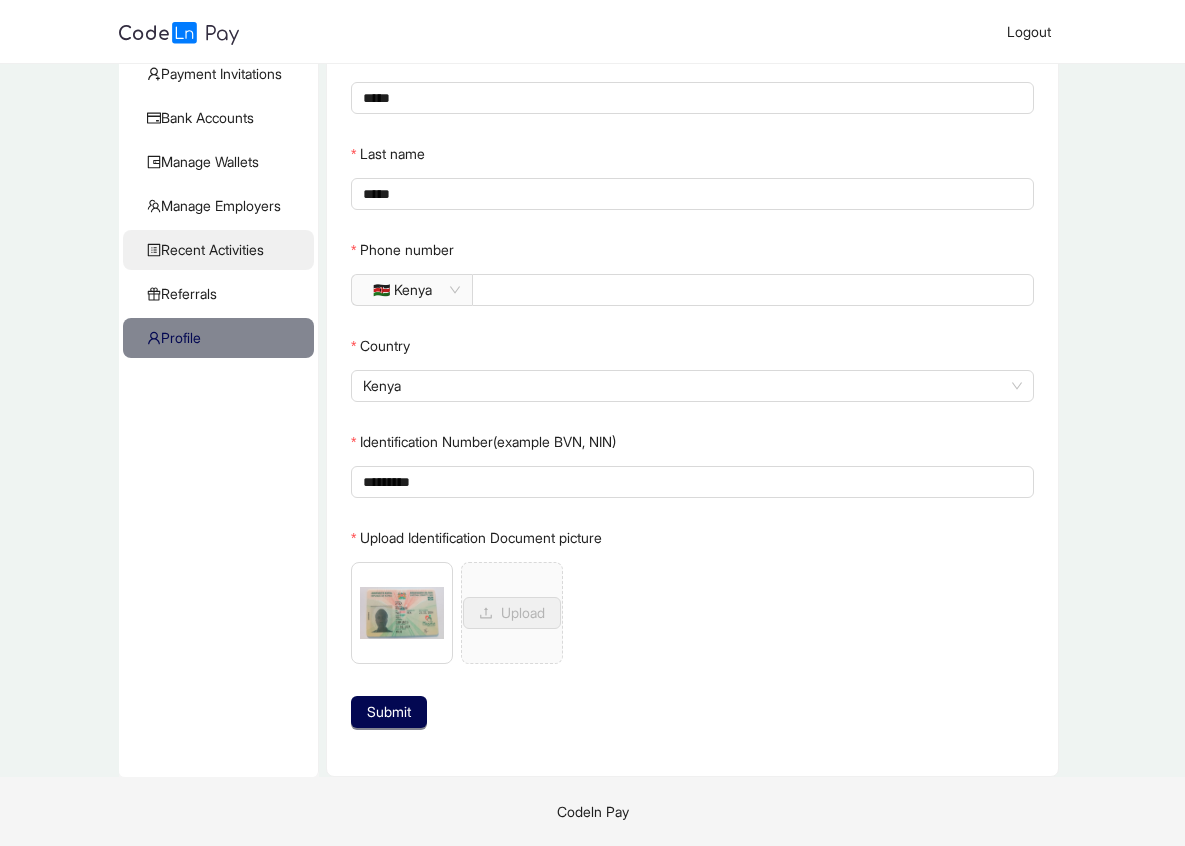 click on "Recent Activities" 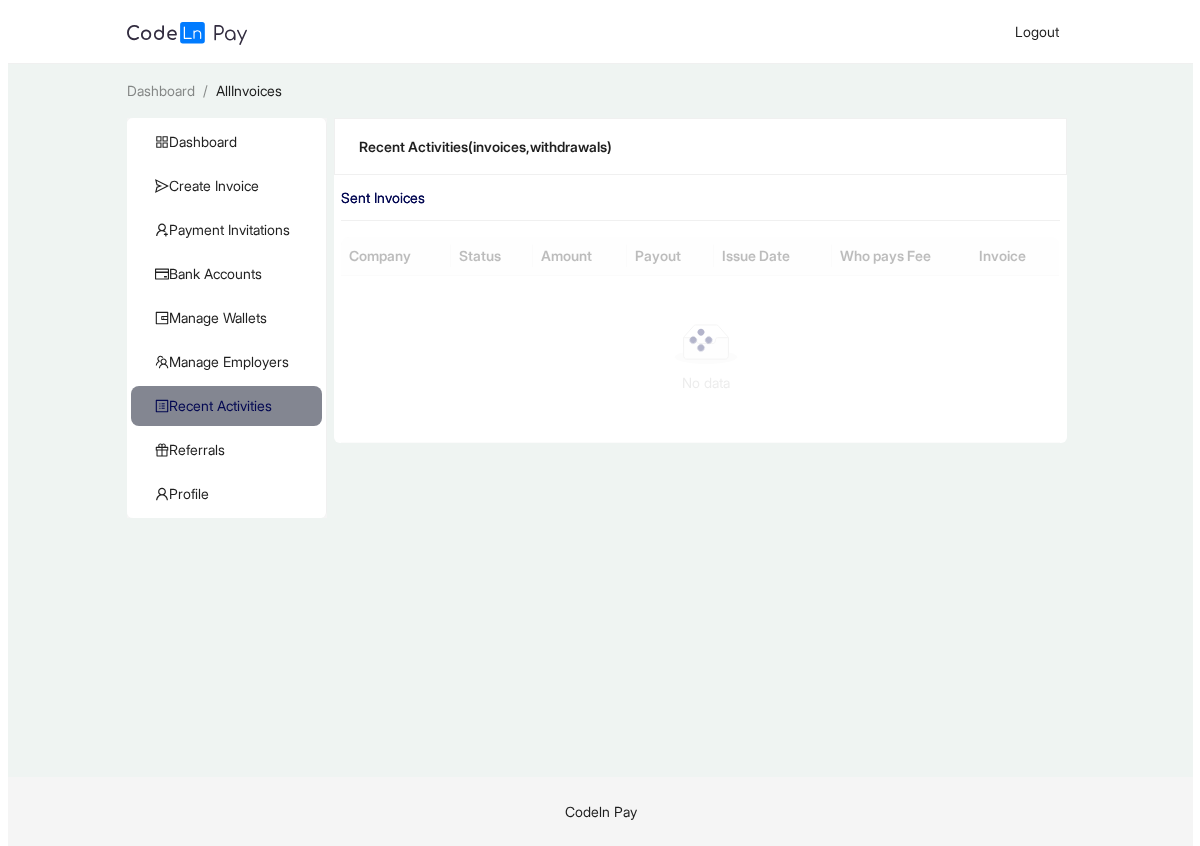 scroll, scrollTop: 0, scrollLeft: 0, axis: both 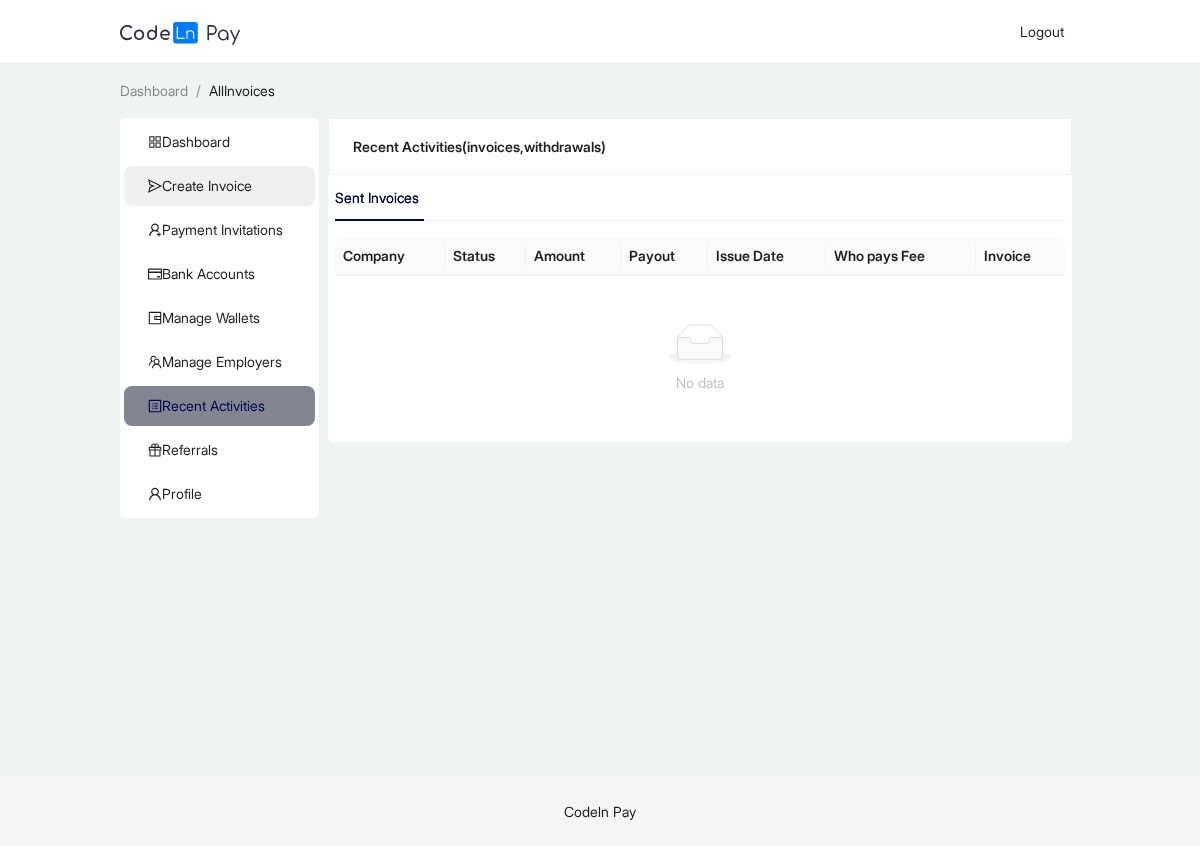 click on "Create Invoice" 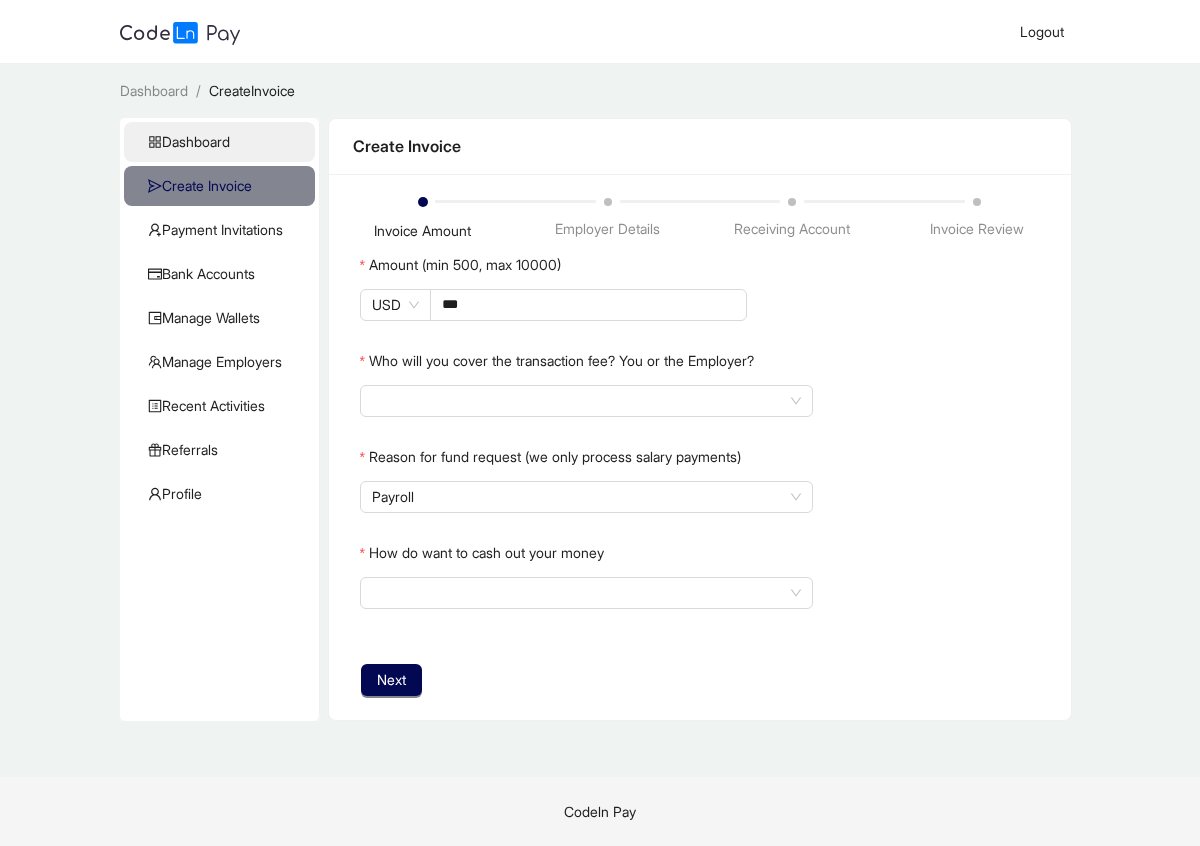 click on "Dashboard" 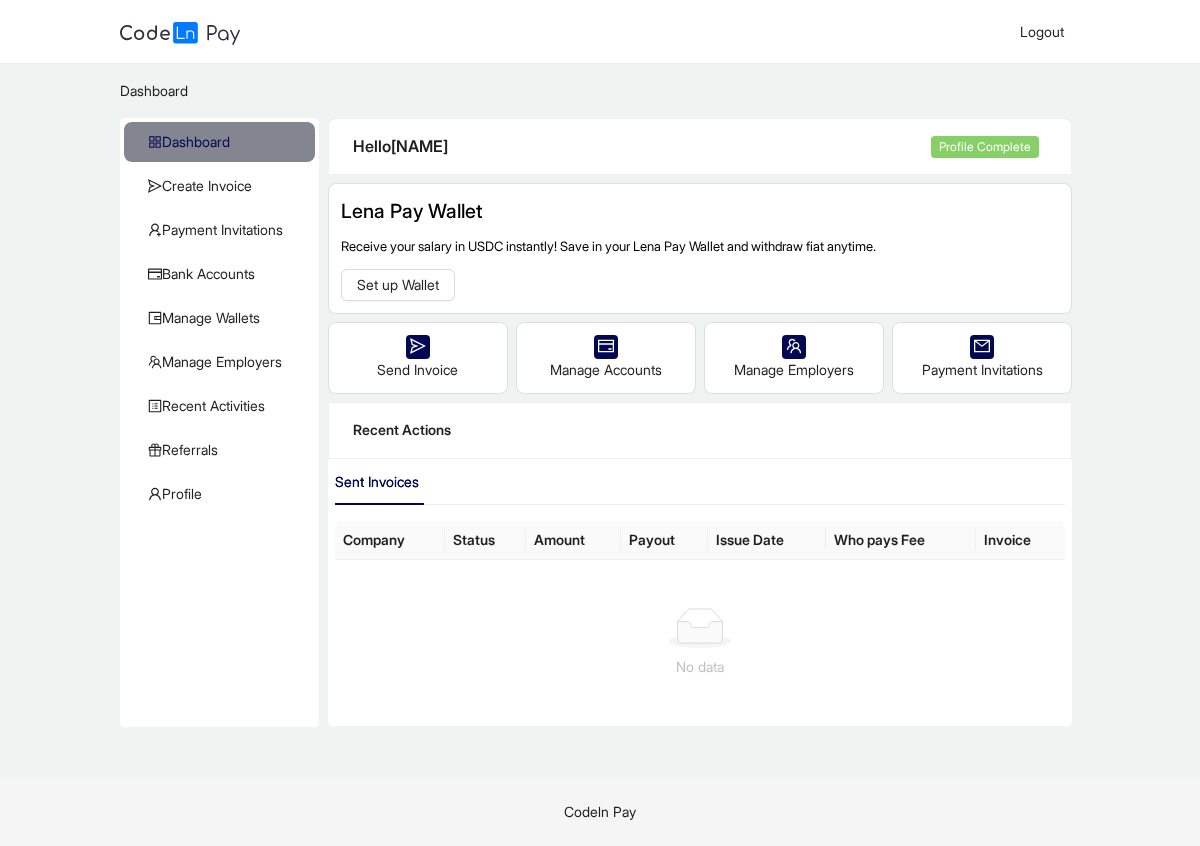 click on "Dashboard   Create Invoice   Payment Invitations   Bank Accounts   Manage Wallets   Manage Employers   Recent Activities   KYC   Referrals   Profile" 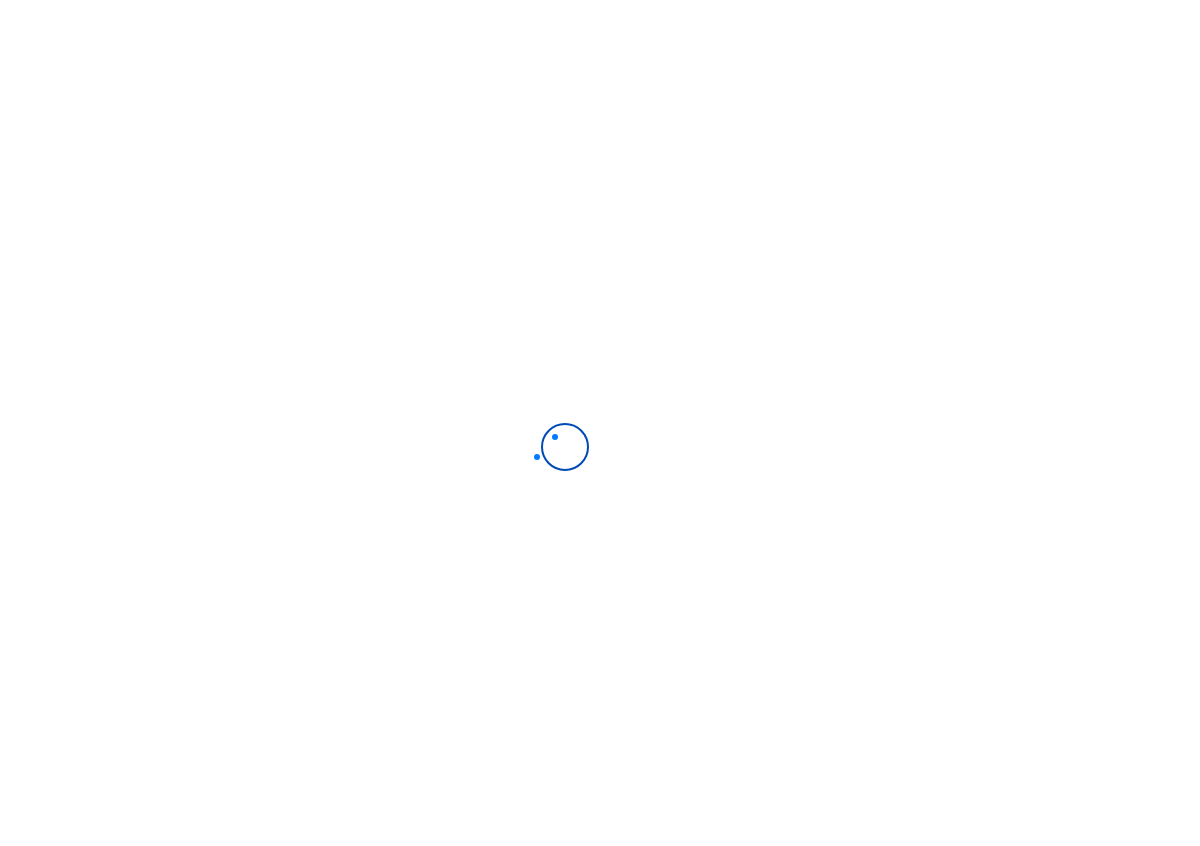 scroll, scrollTop: 0, scrollLeft: 0, axis: both 